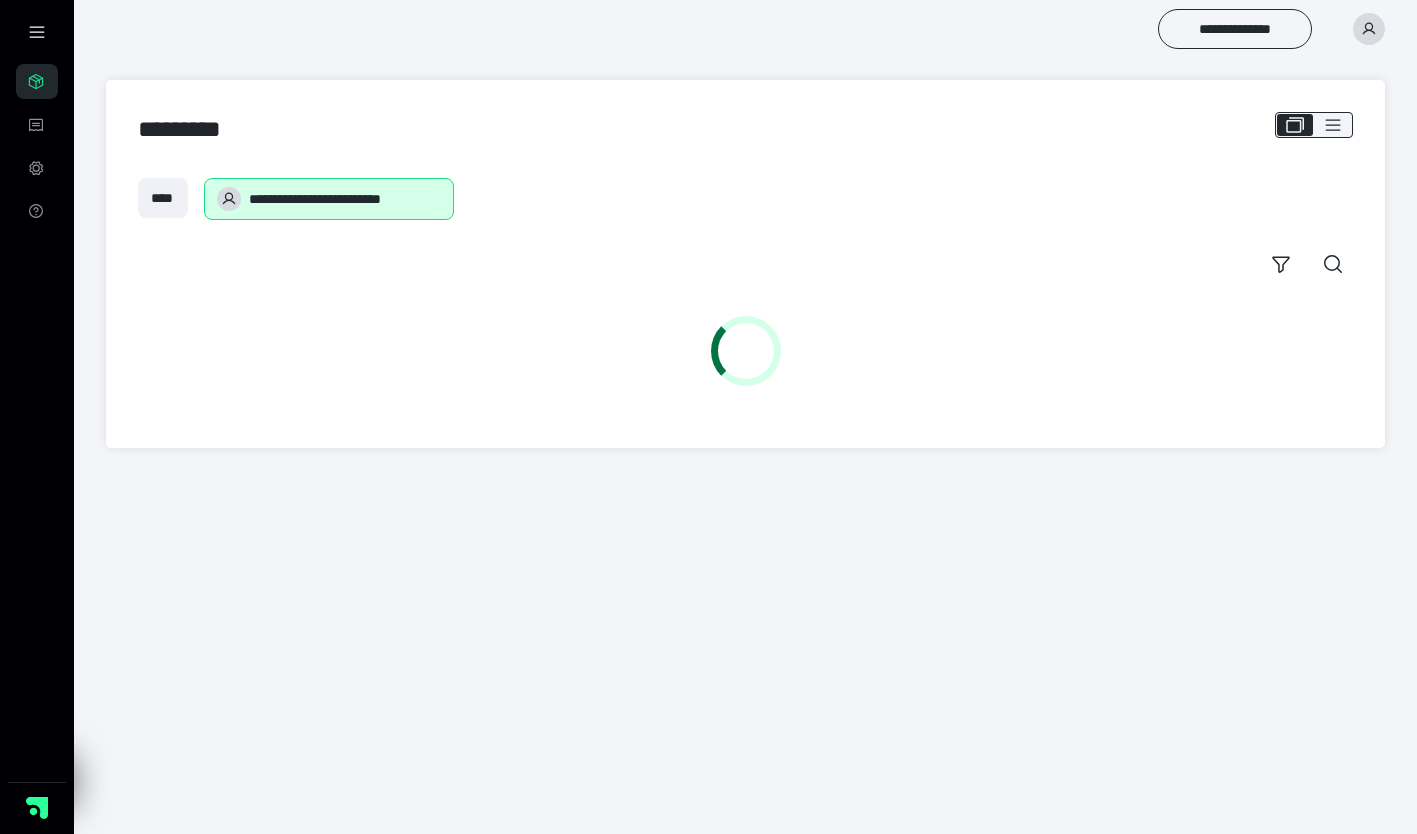 scroll, scrollTop: 0, scrollLeft: 0, axis: both 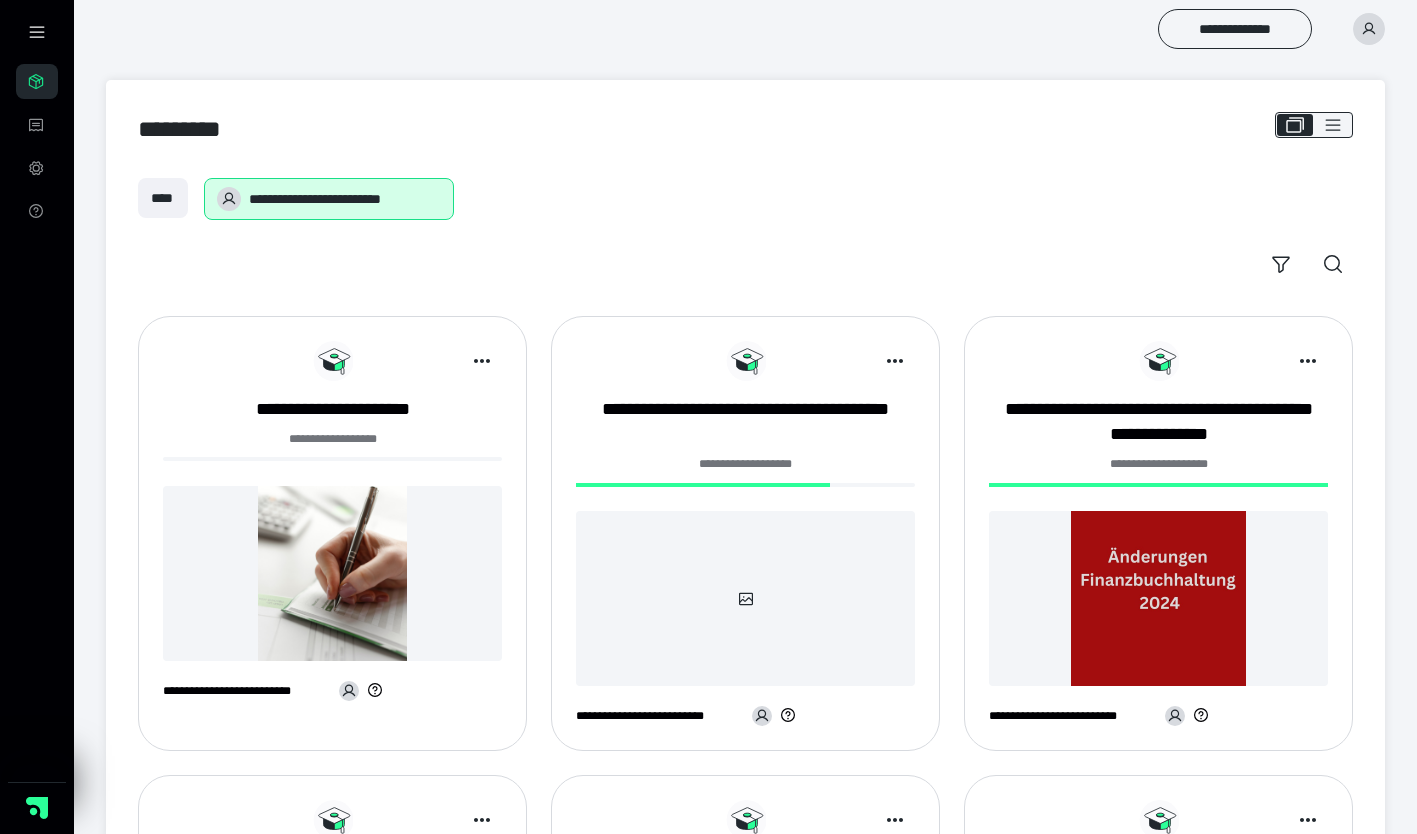 click at bounding box center (332, 573) 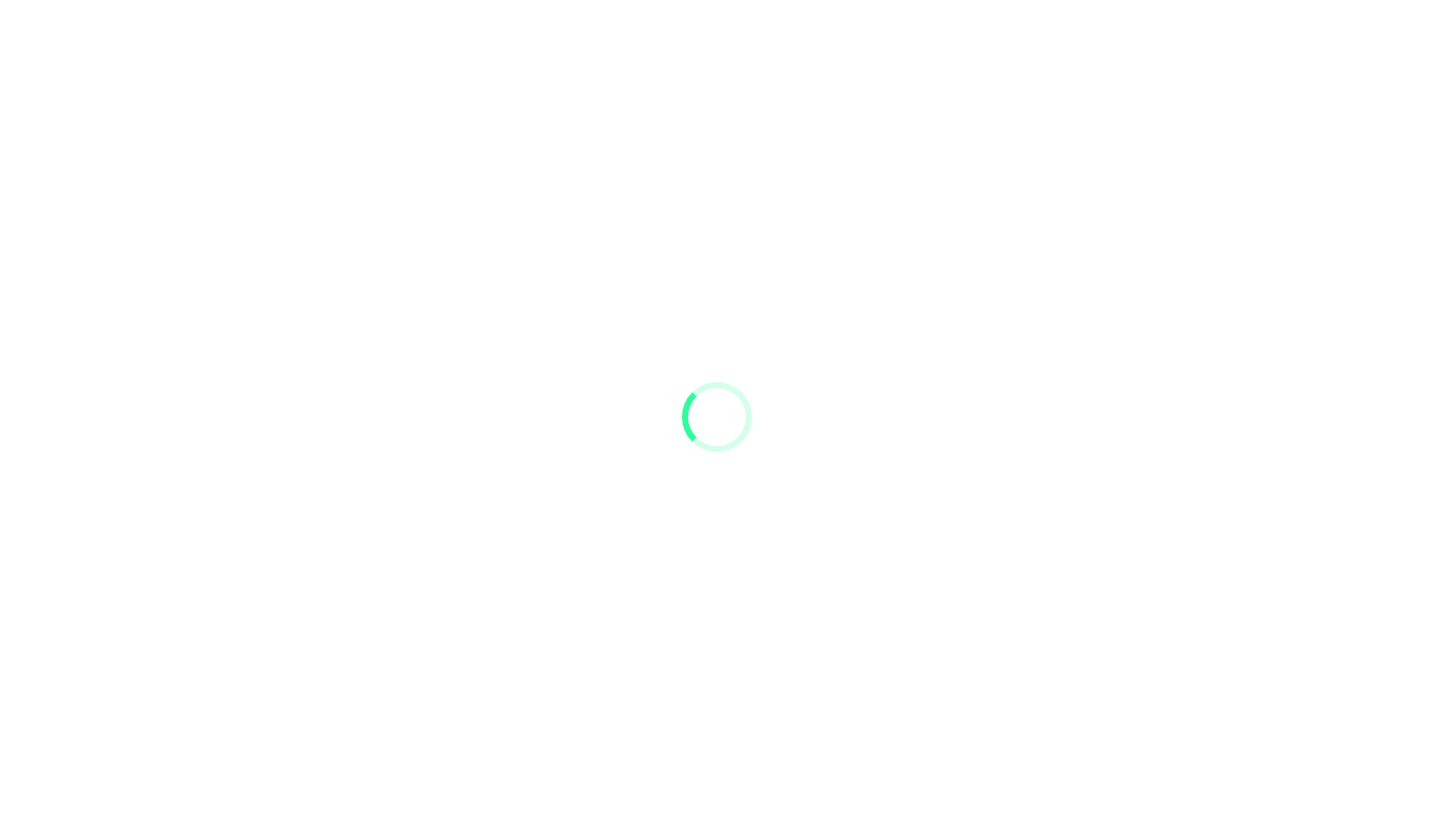 scroll, scrollTop: 0, scrollLeft: 0, axis: both 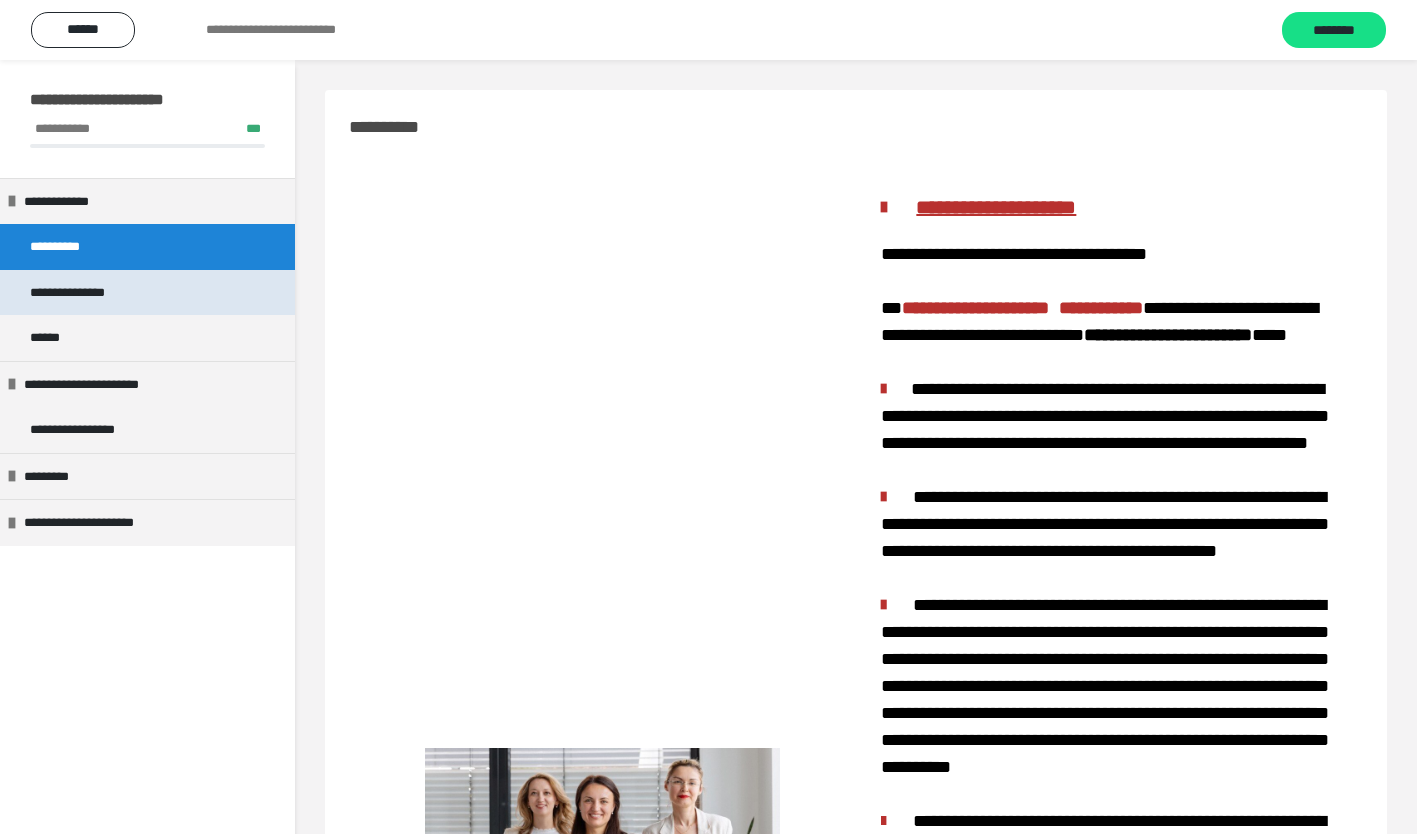 click on "**********" at bounding box center (147, 293) 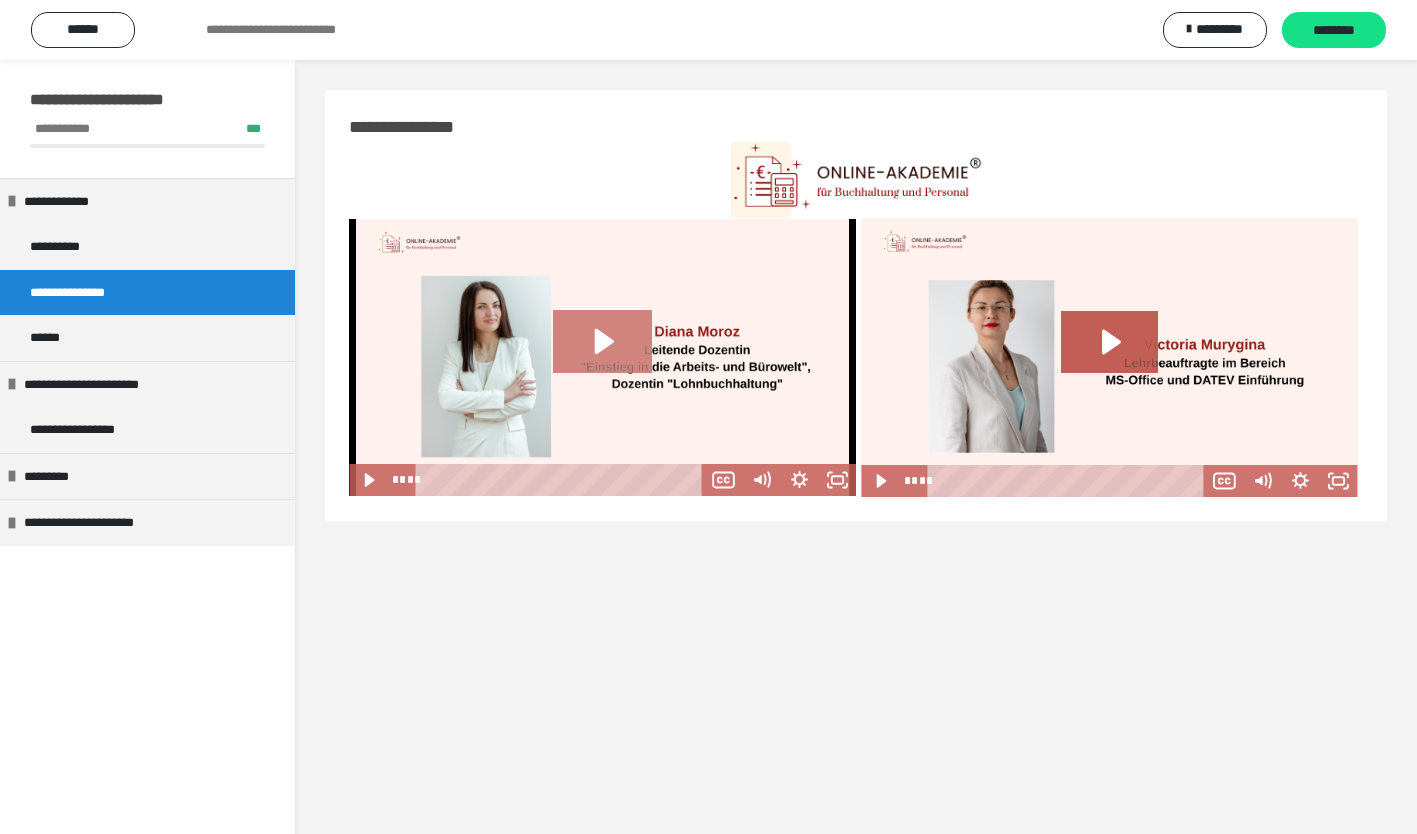 click 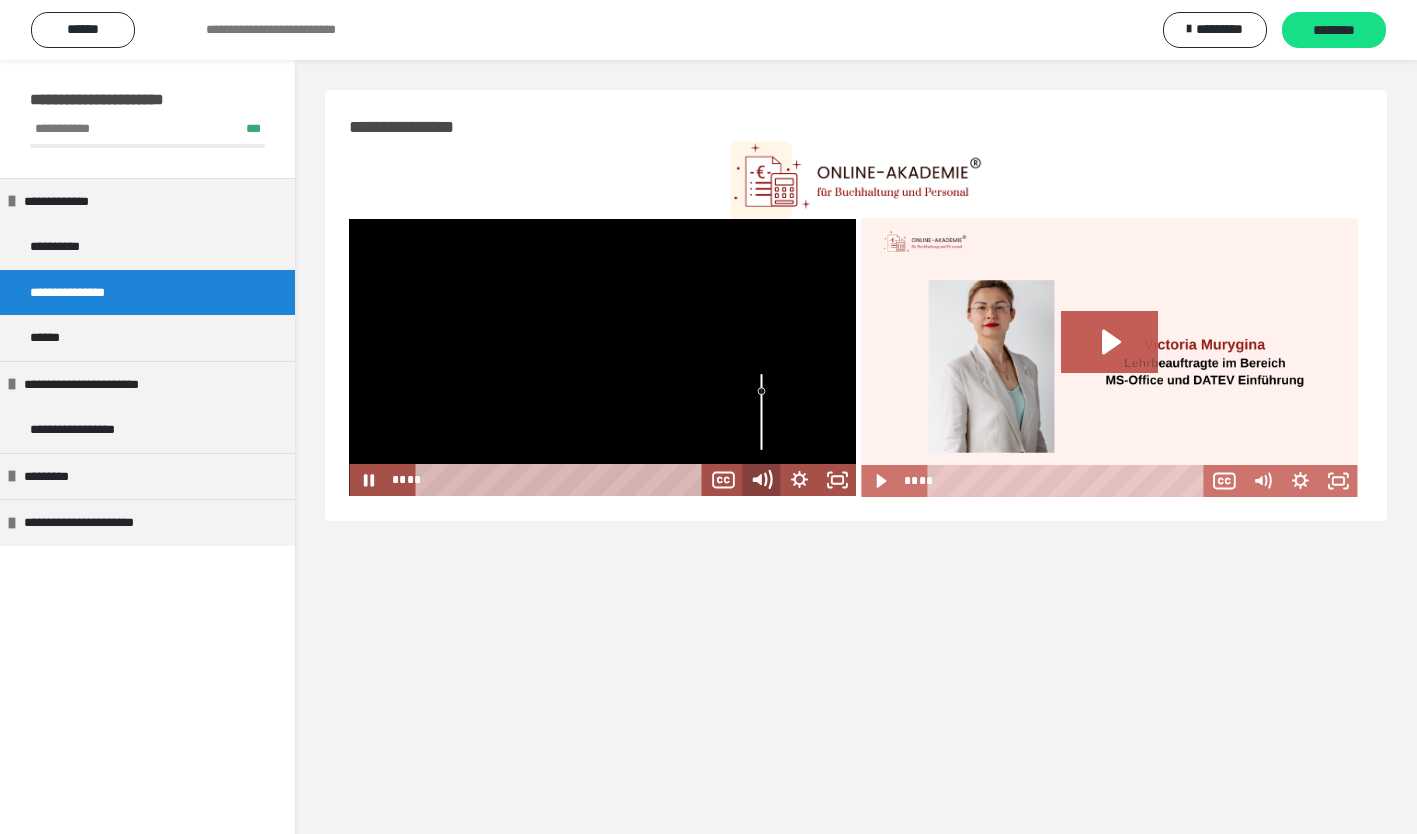 click 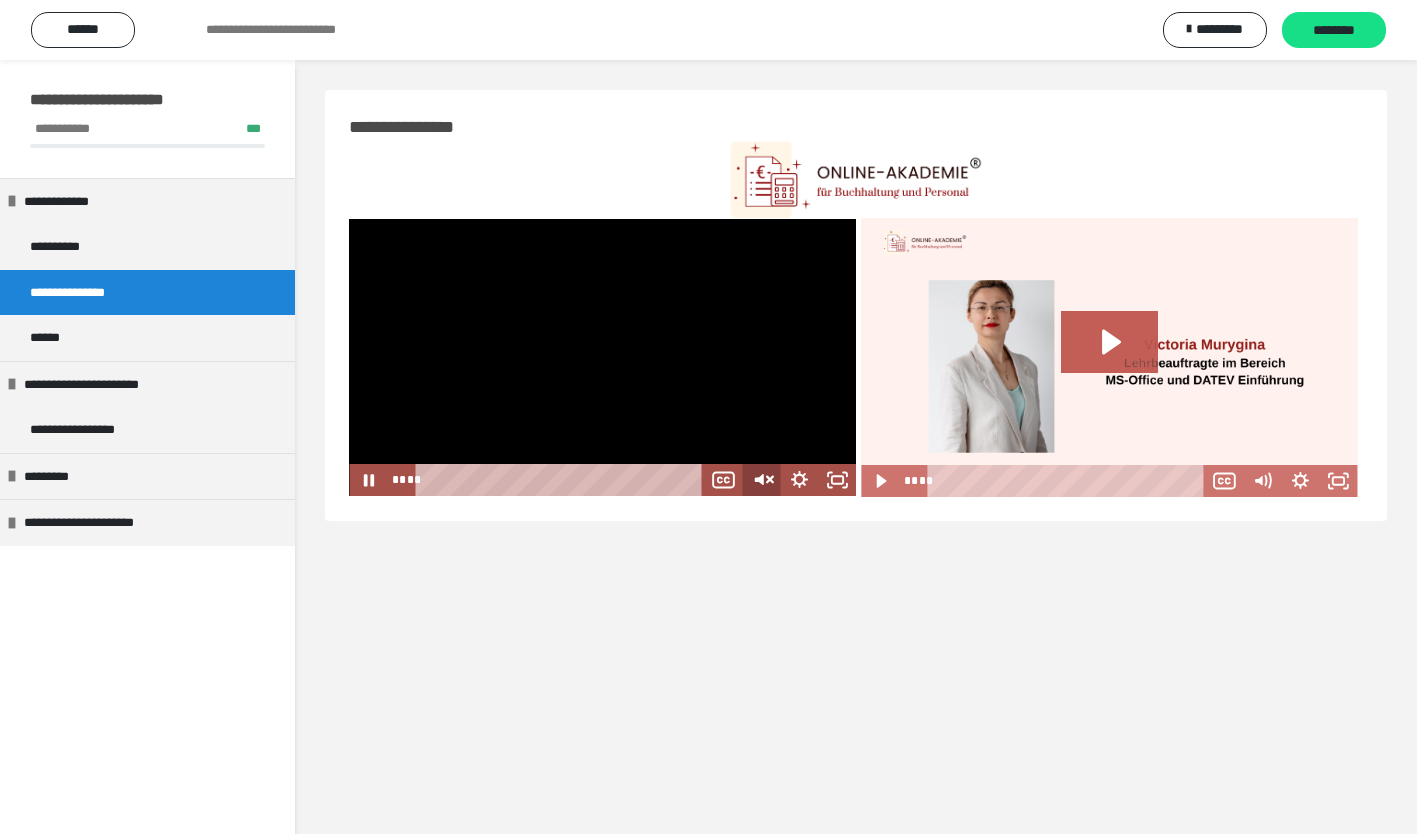 click 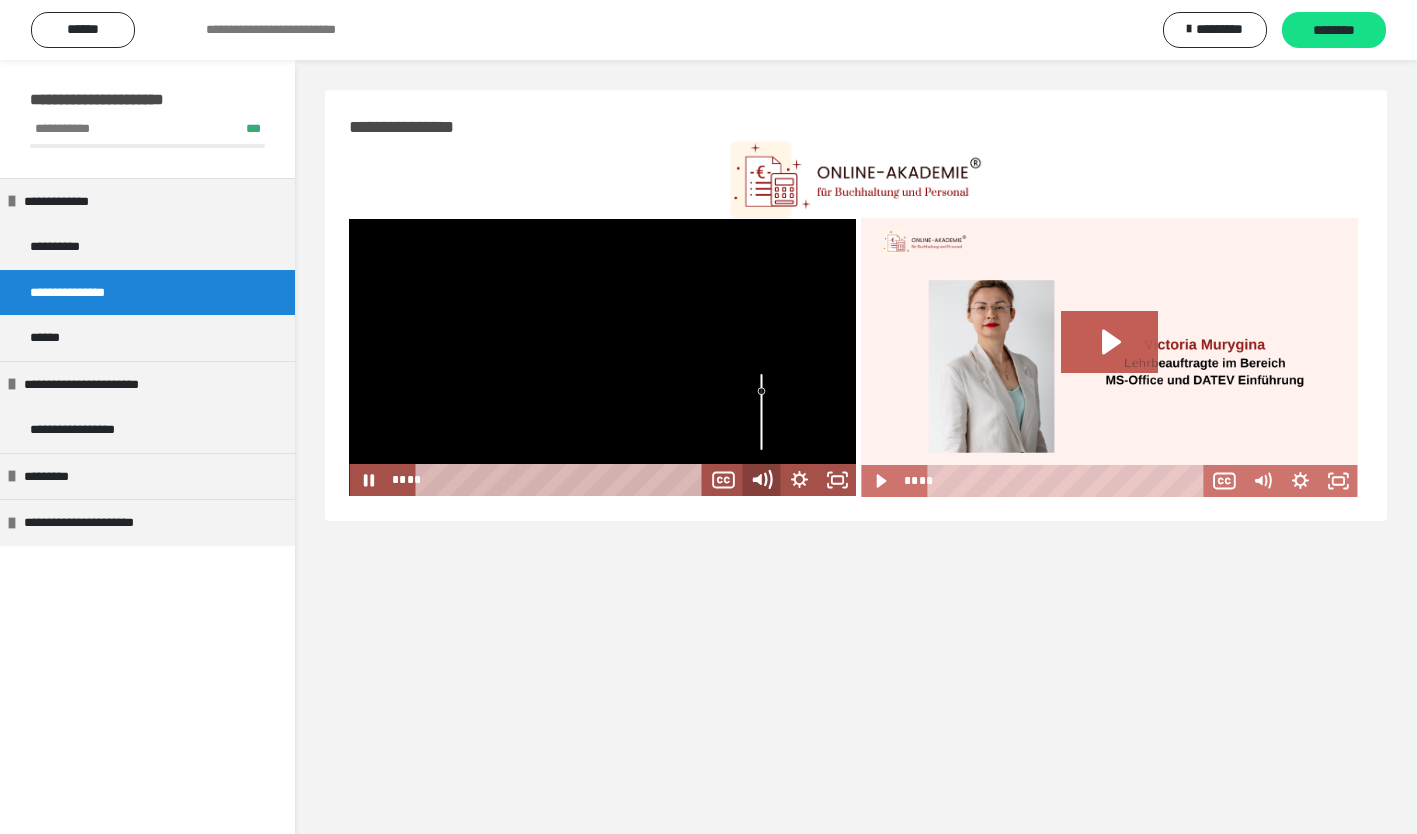 click 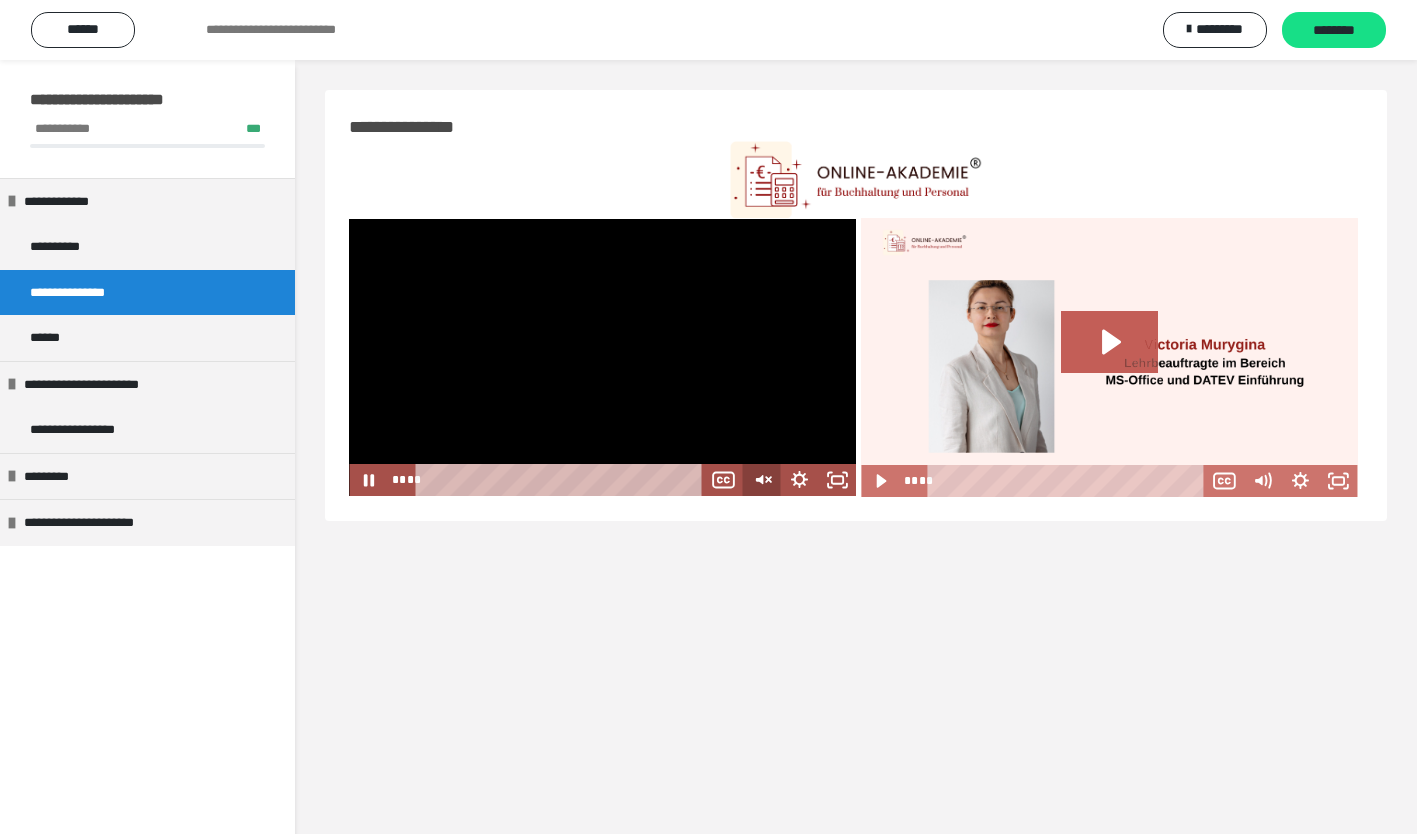 click 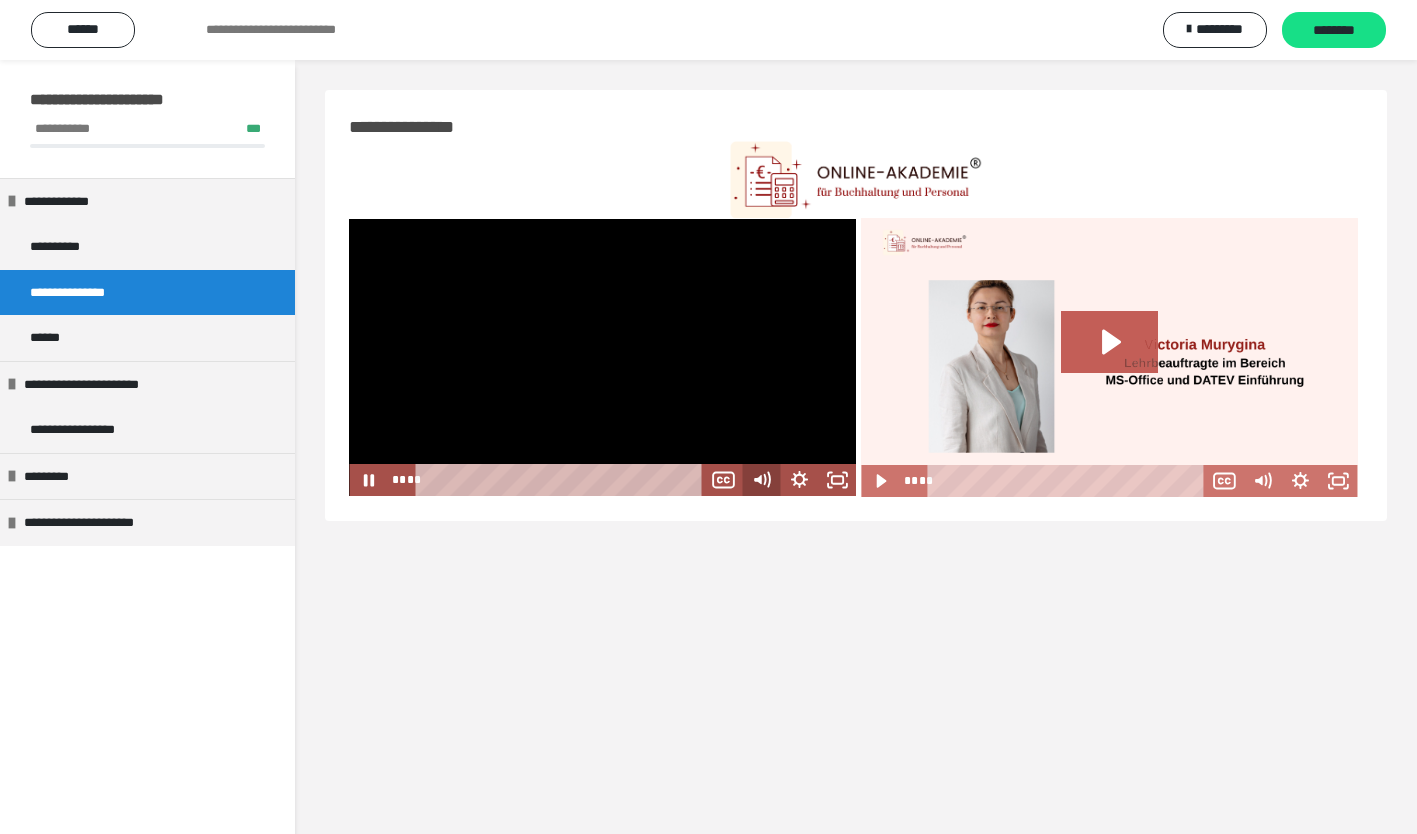 click 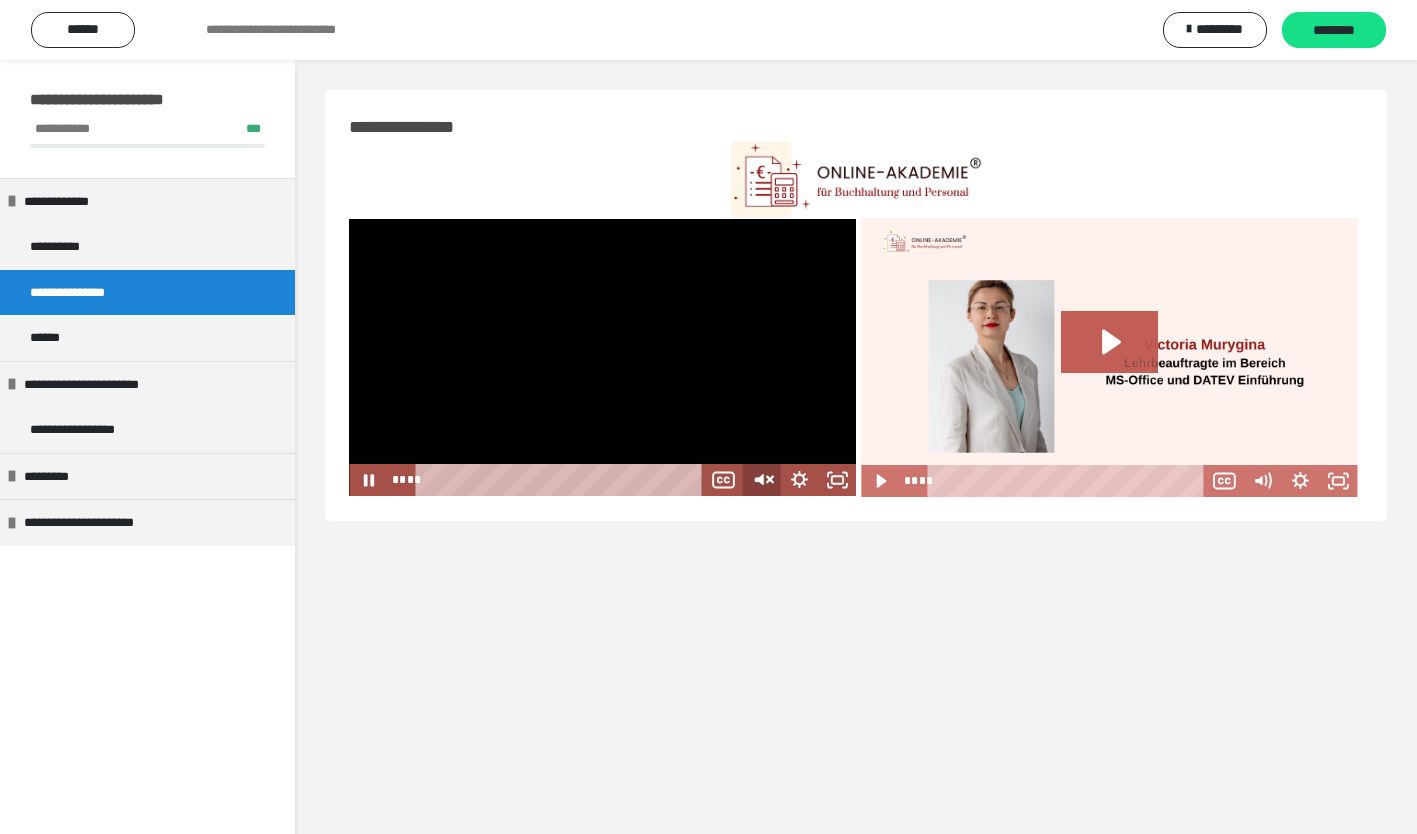 click 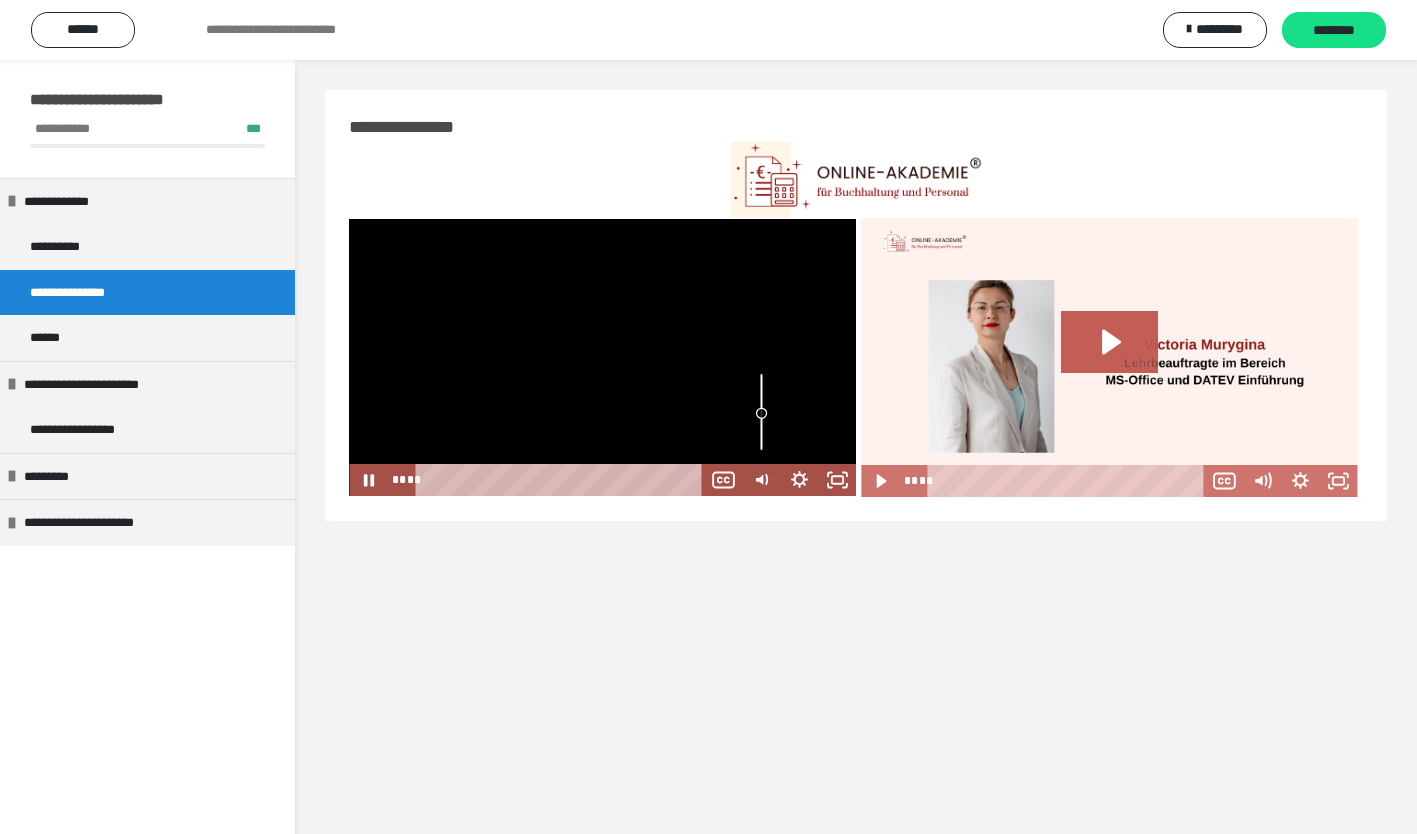 click at bounding box center [761, 412] 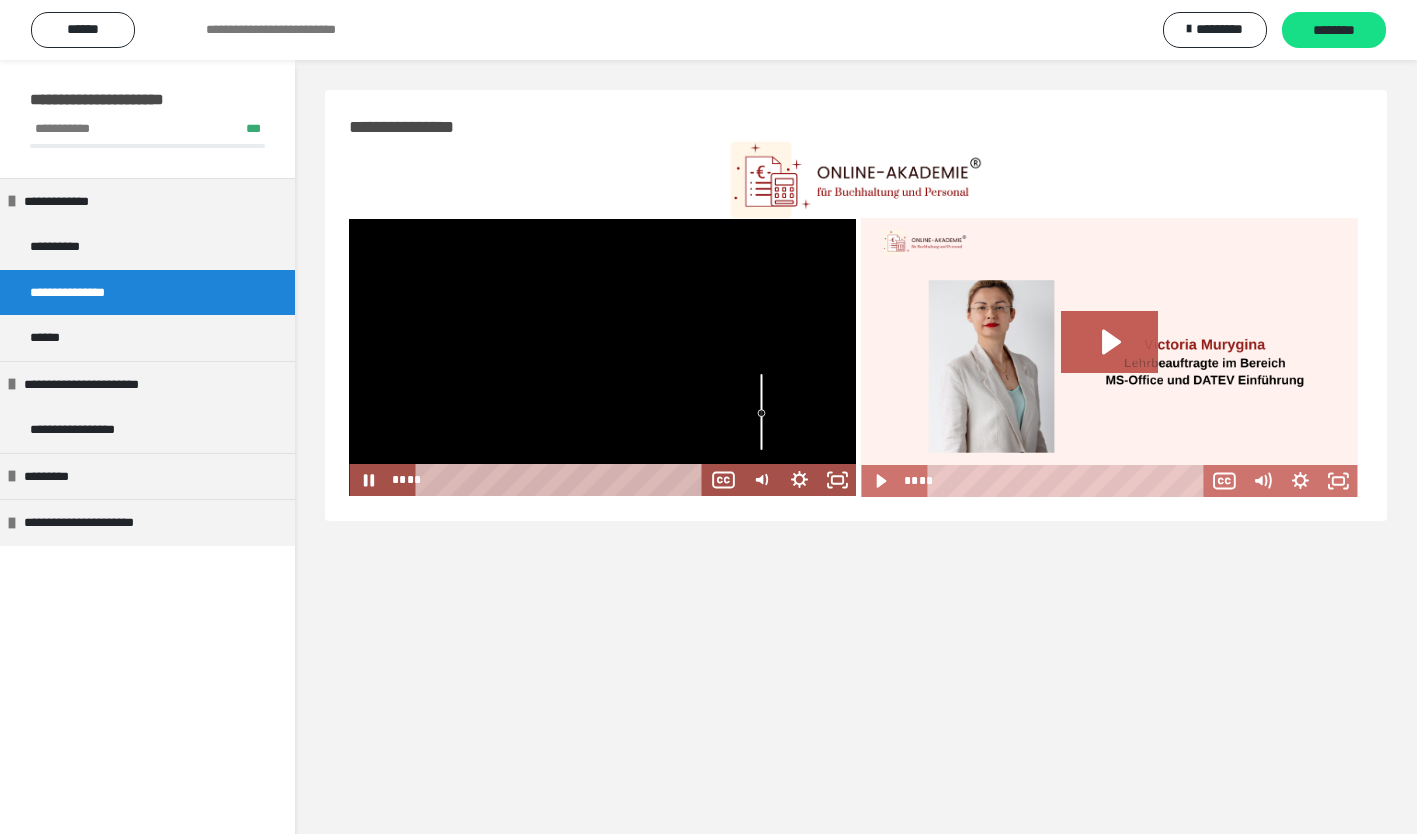 click at bounding box center (761, 412) 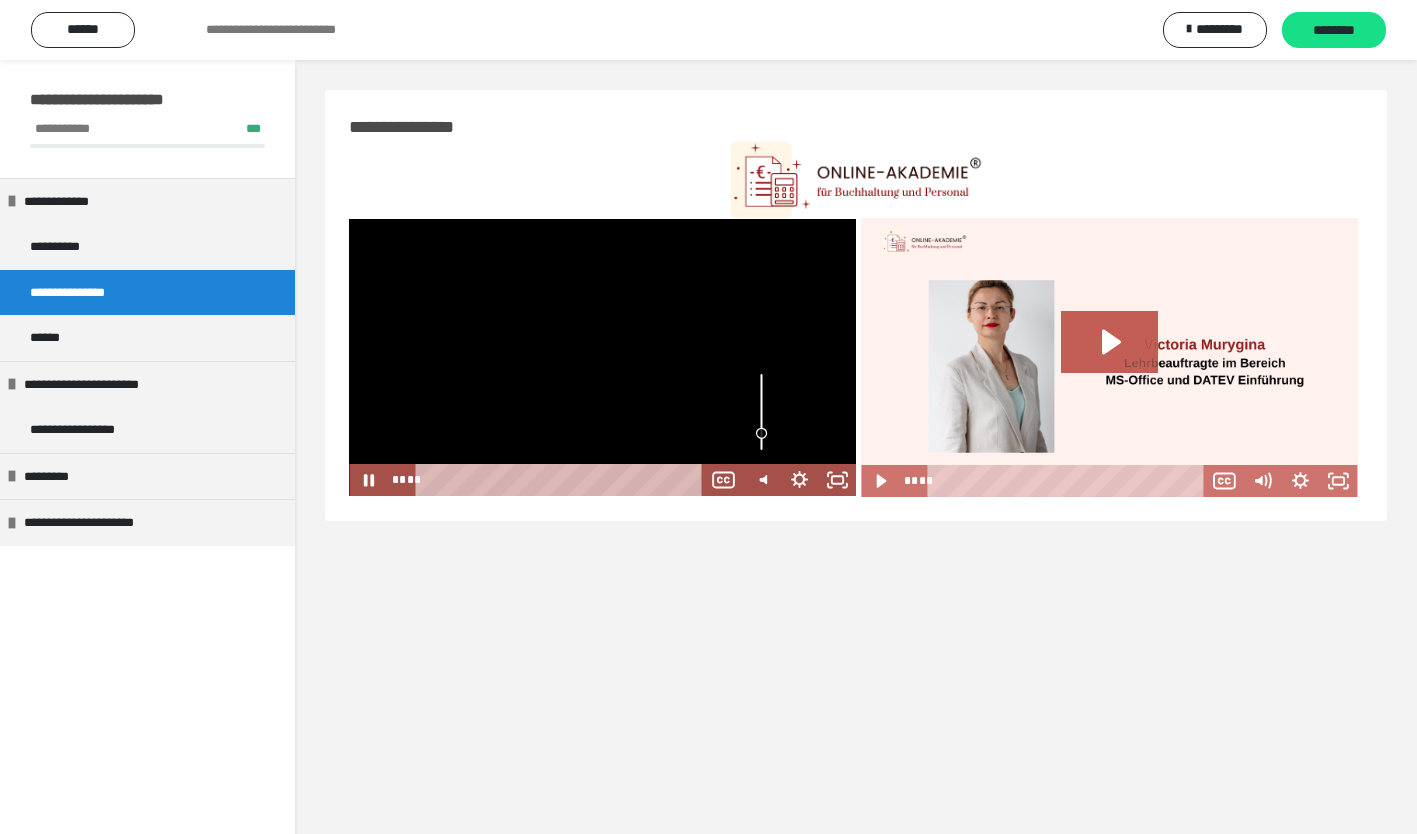click at bounding box center [761, 433] 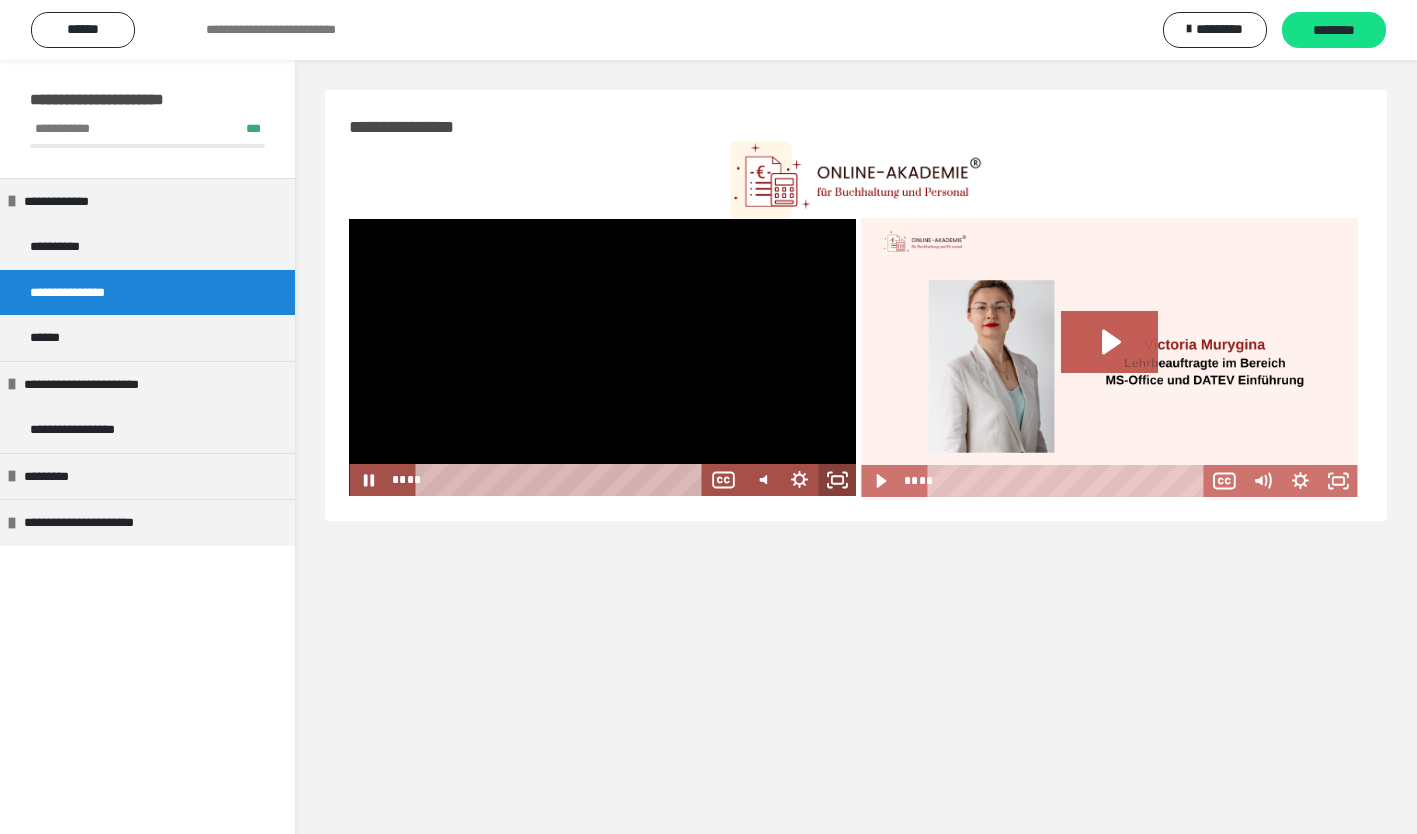click 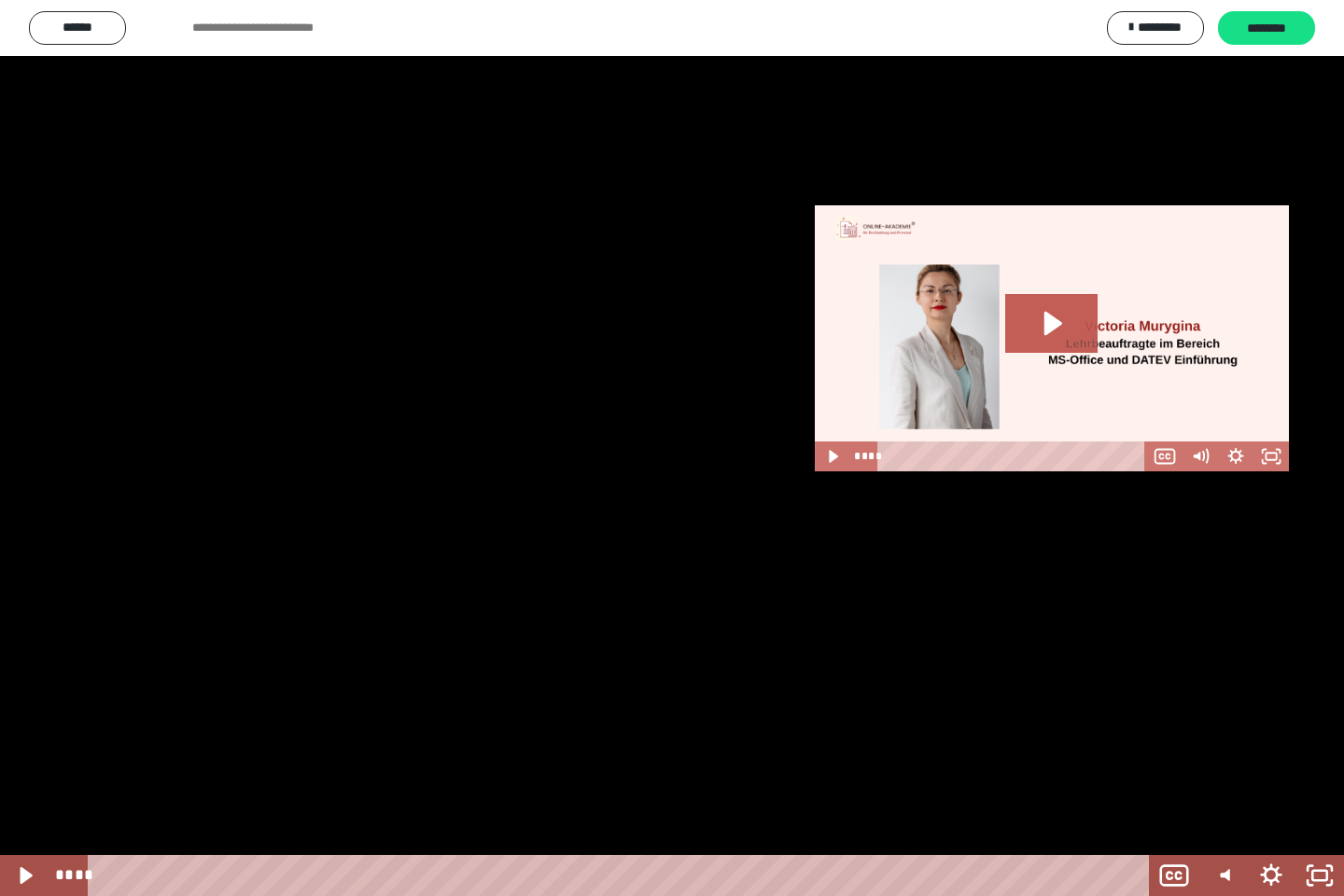 click at bounding box center [672, 448] 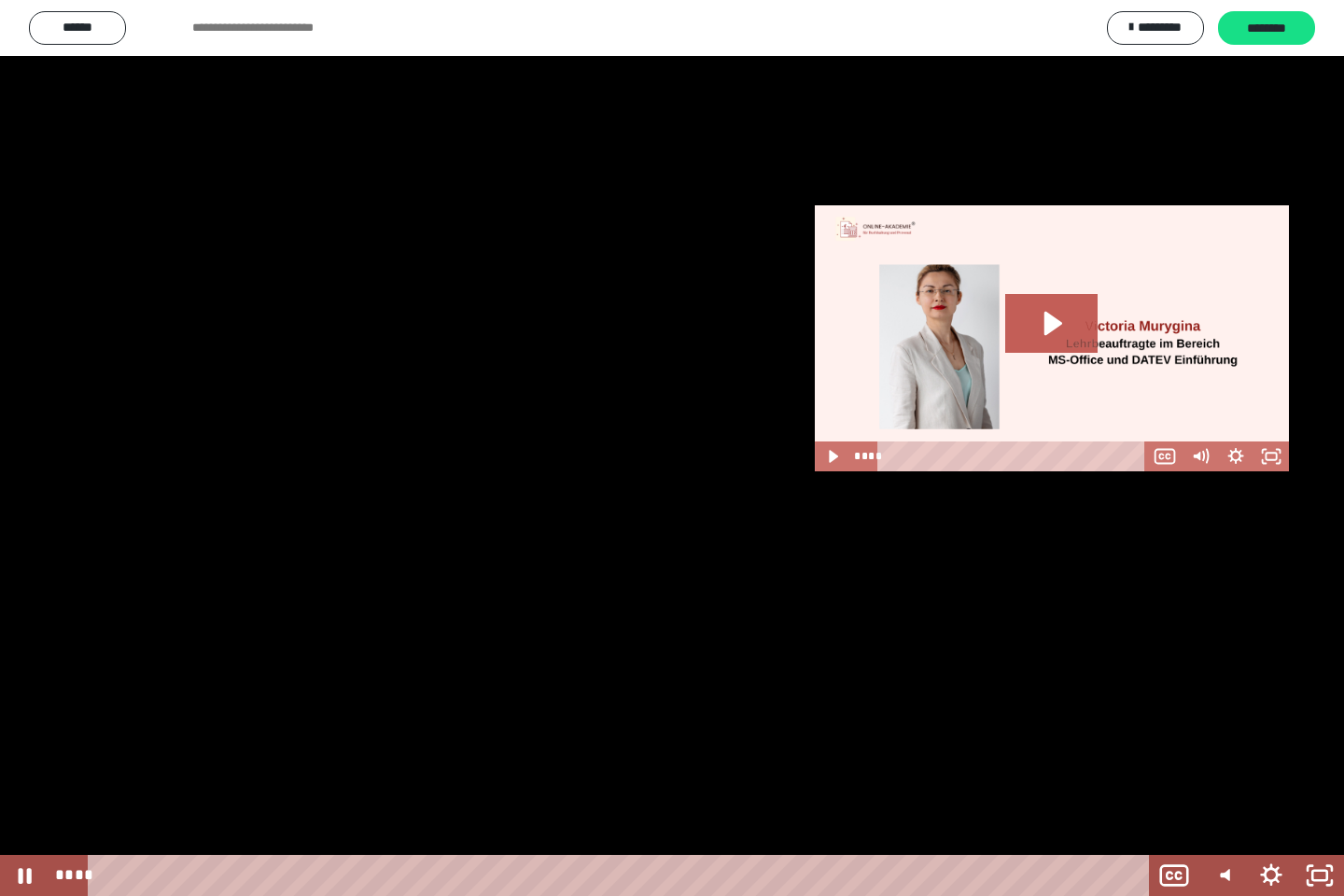 click at bounding box center (672, 448) 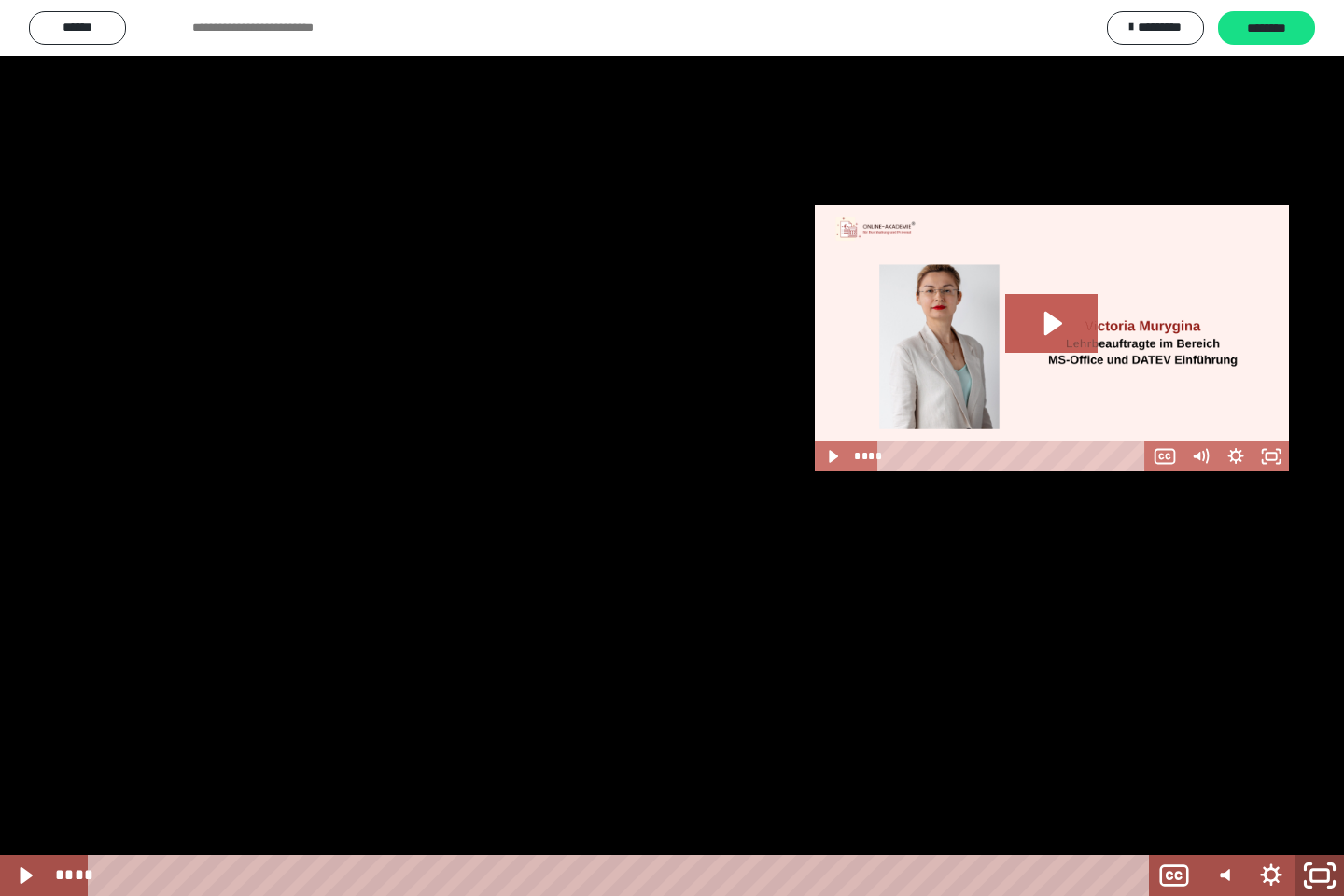 click 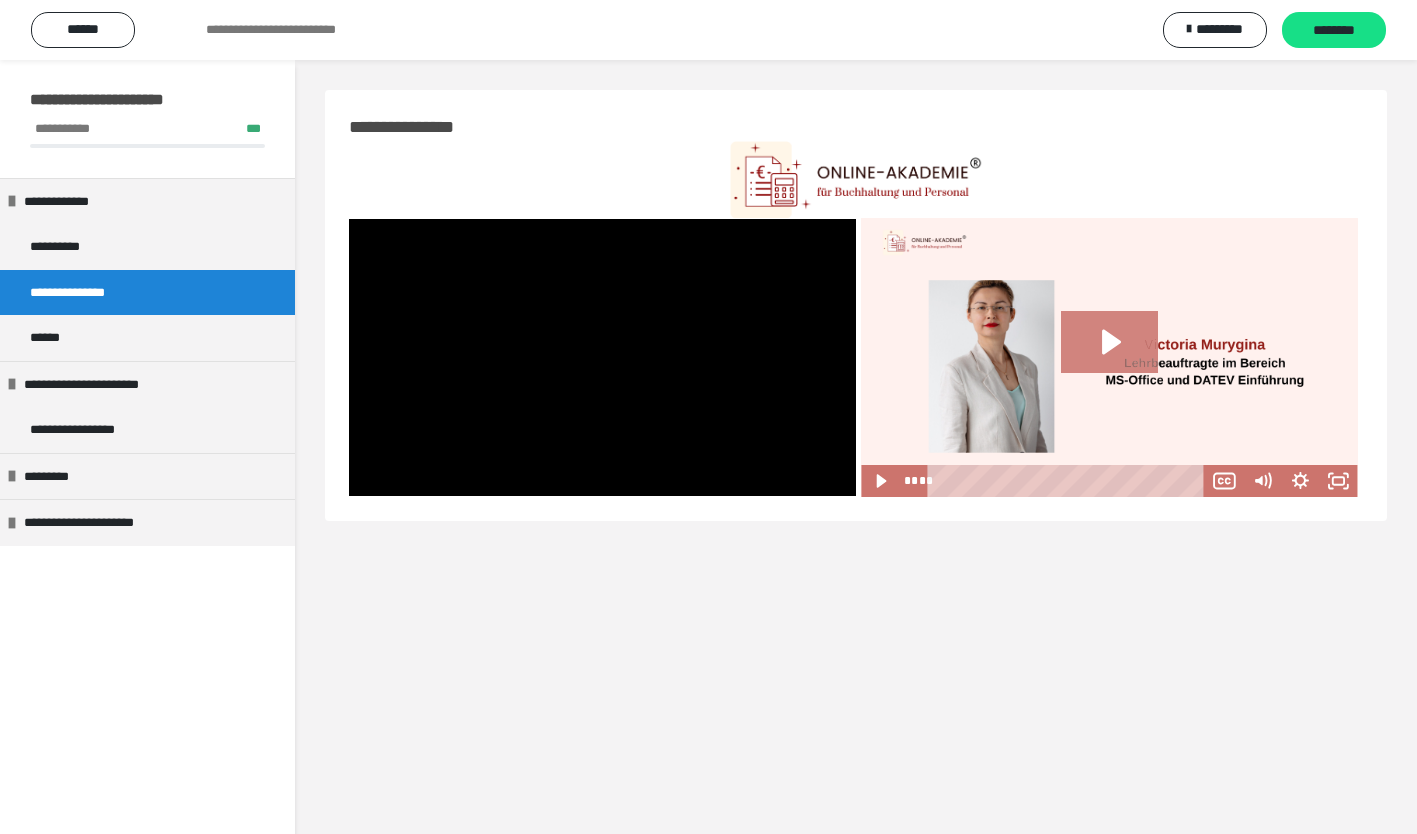 click 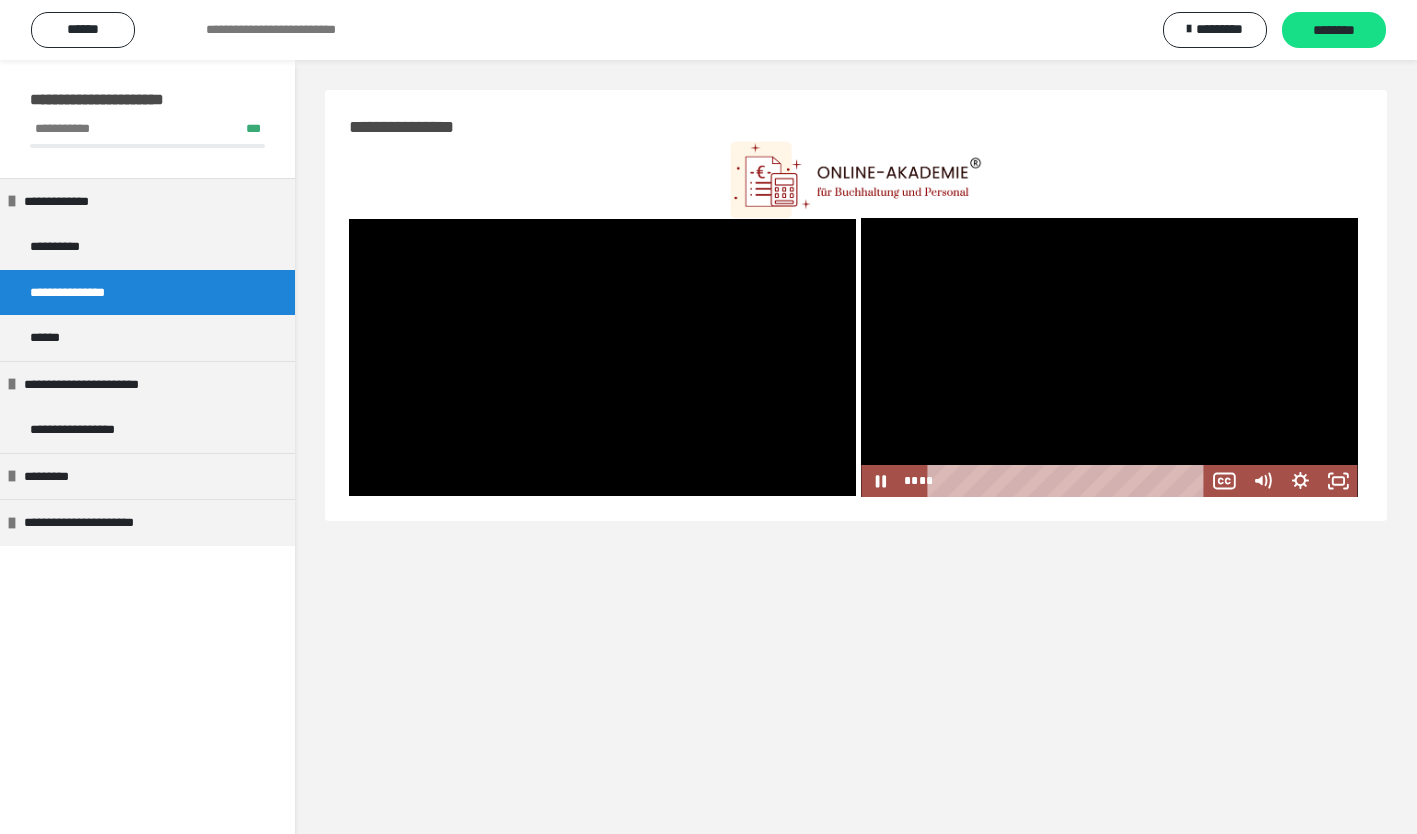 click at bounding box center [1109, 357] 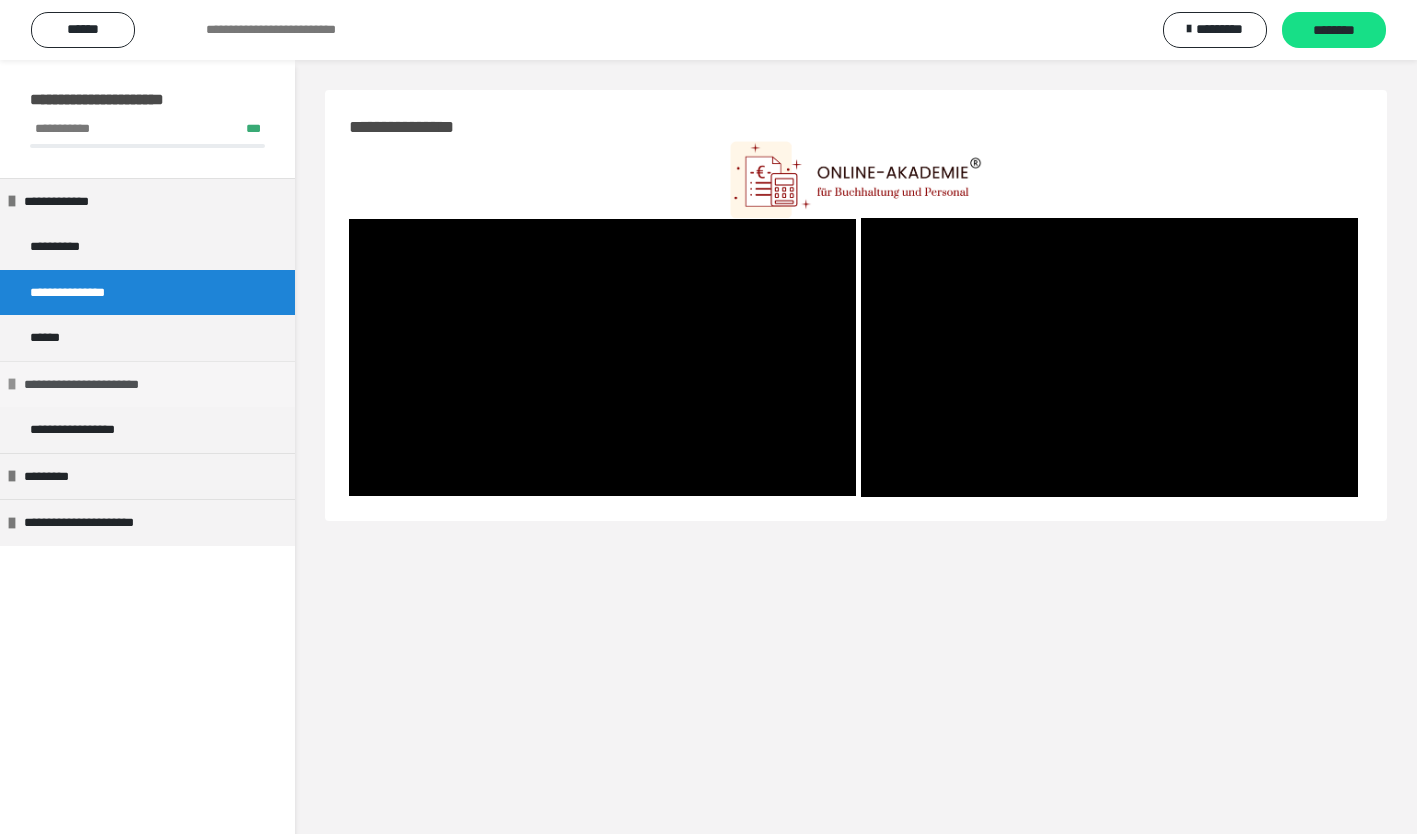 click on "**********" at bounding box center (105, 385) 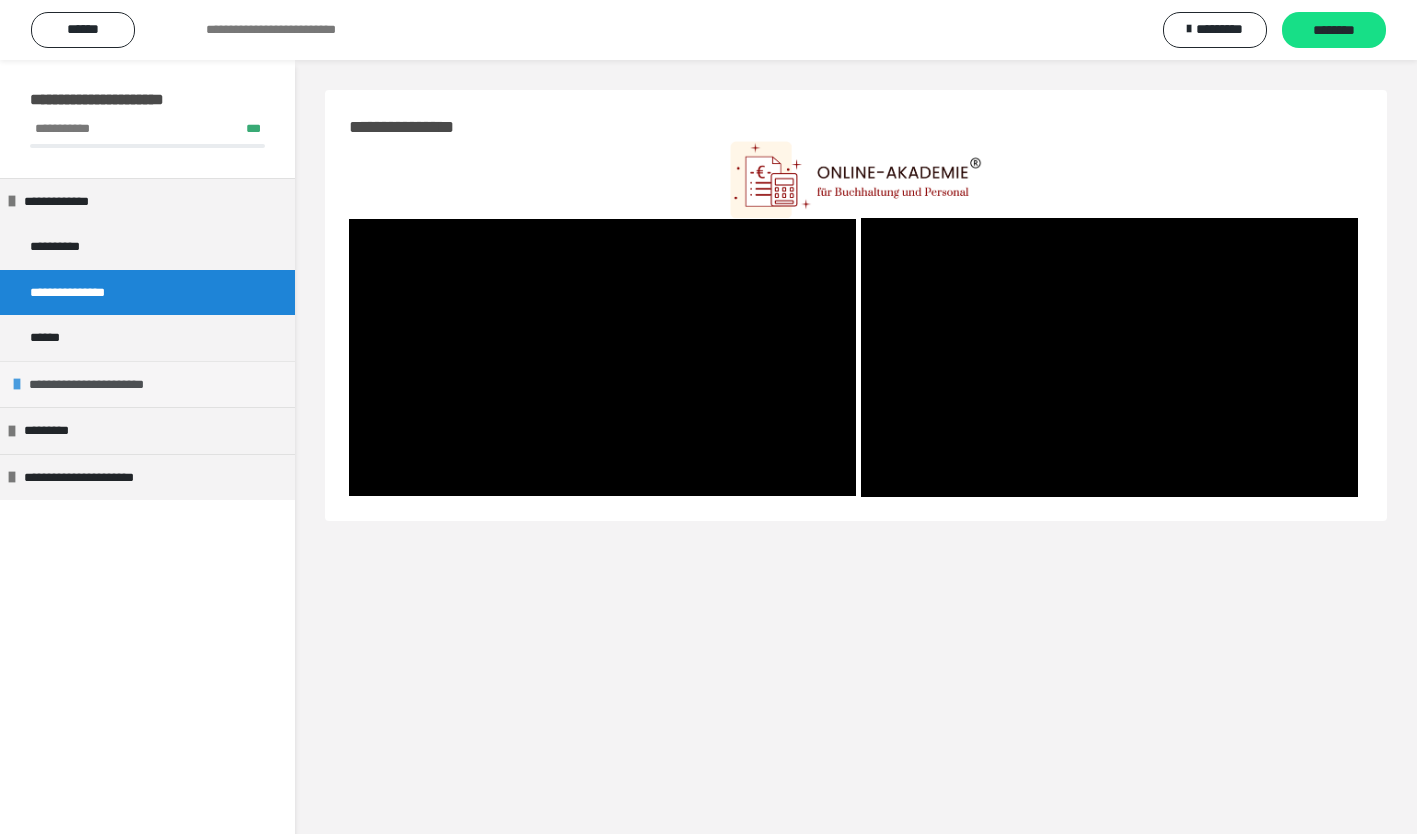 click on "**********" at bounding box center [110, 385] 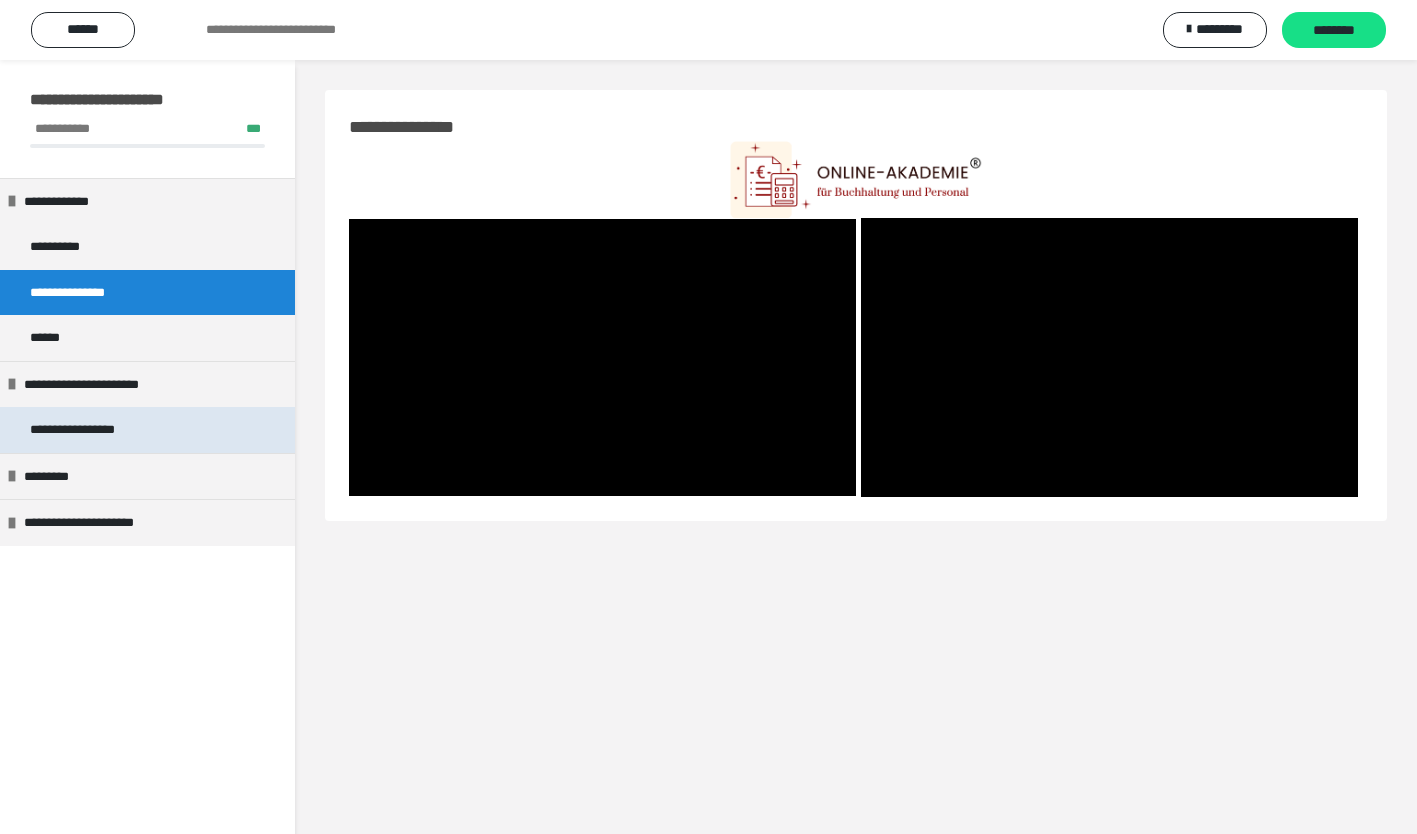click on "**********" at bounding box center [93, 430] 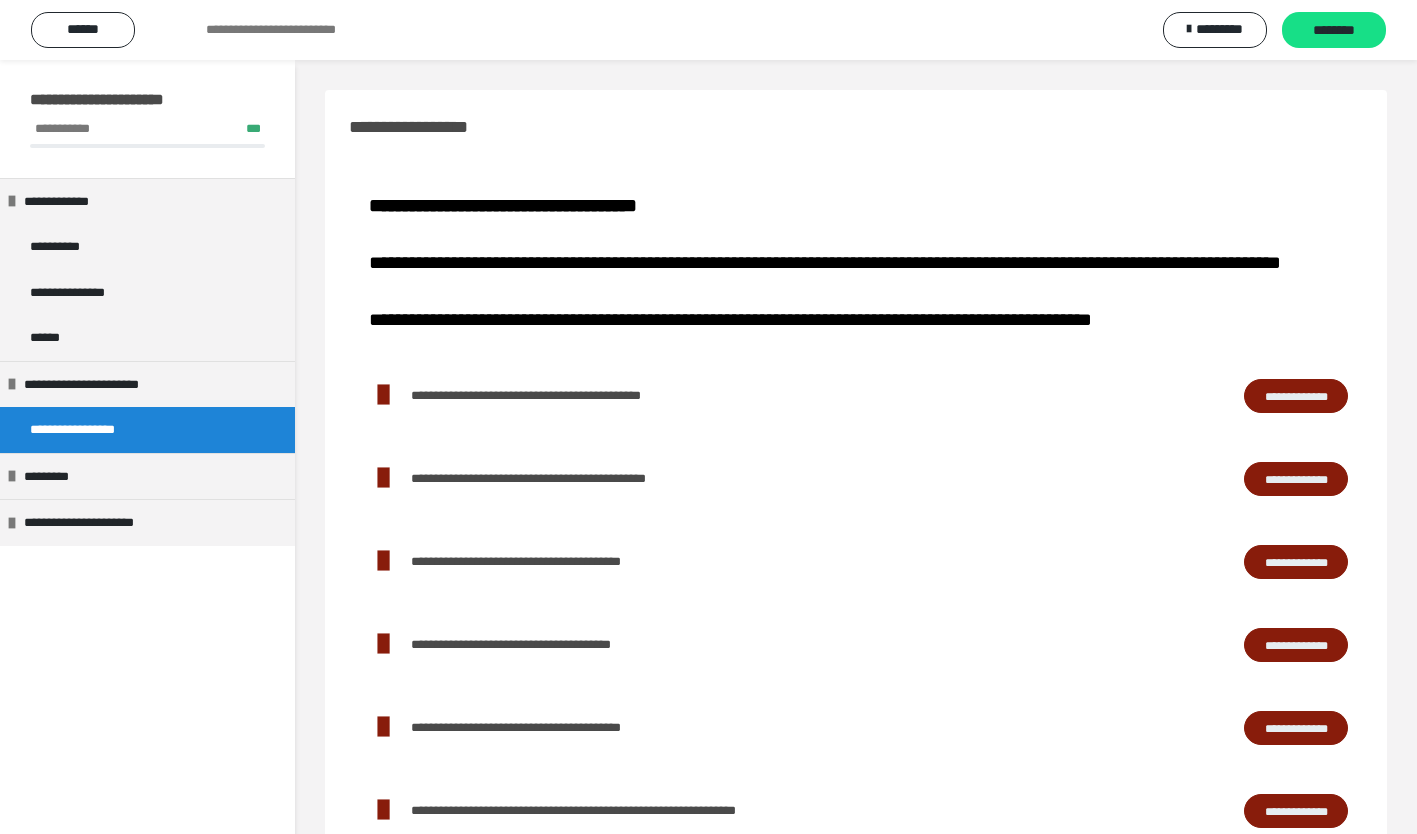 click on "**********" at bounding box center (1296, 396) 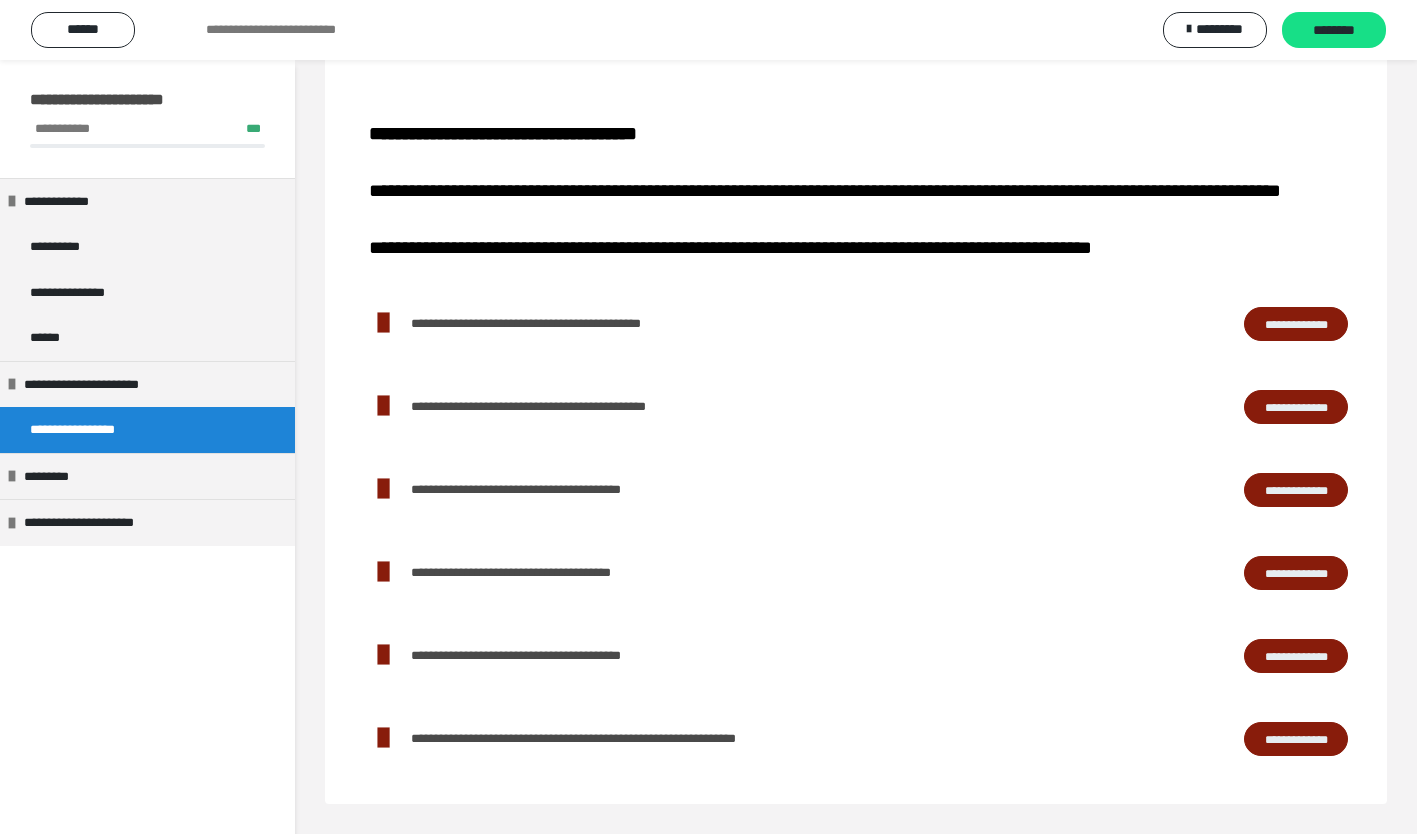 click on "**********" at bounding box center [1296, 739] 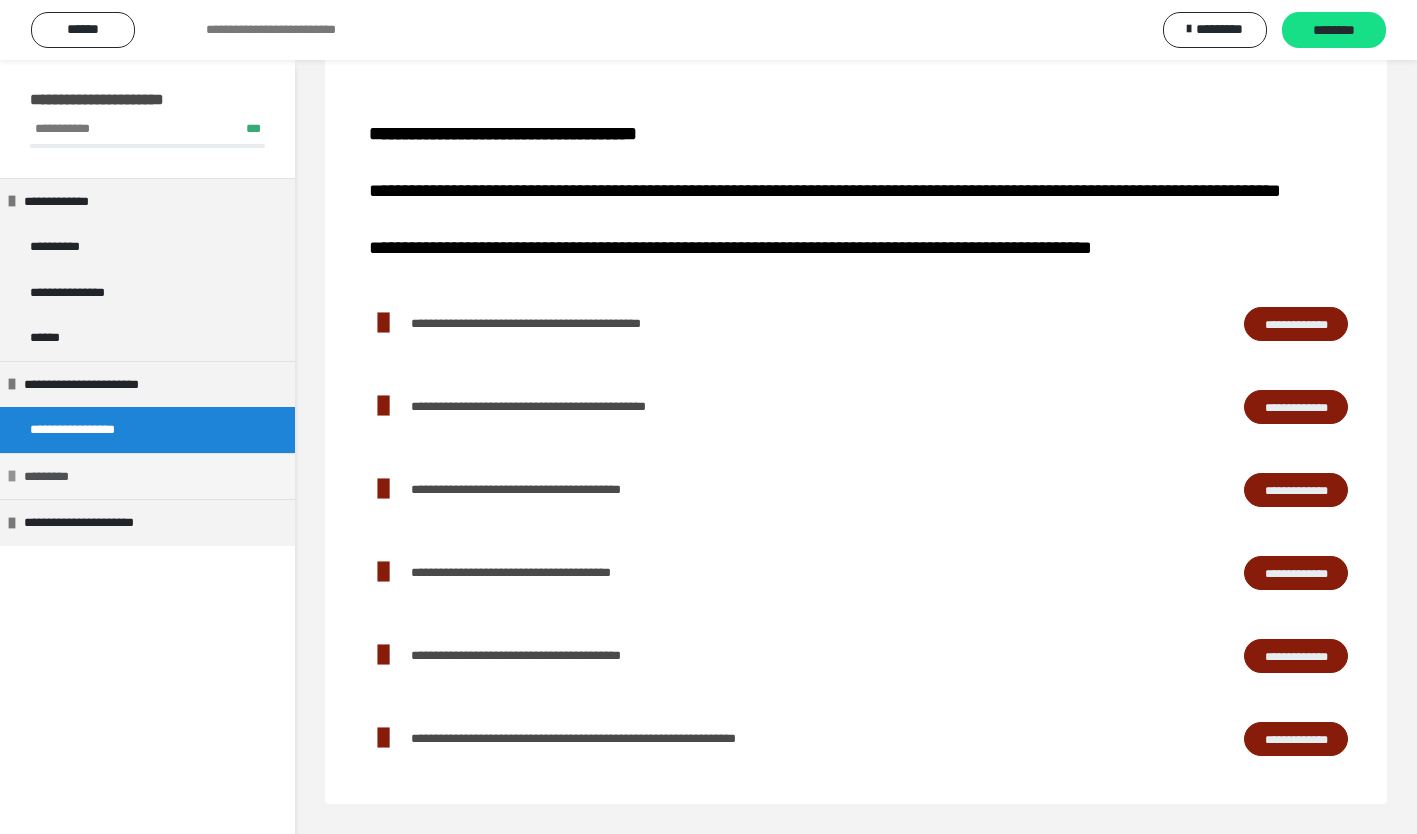 click on "*********" at bounding box center (56, 477) 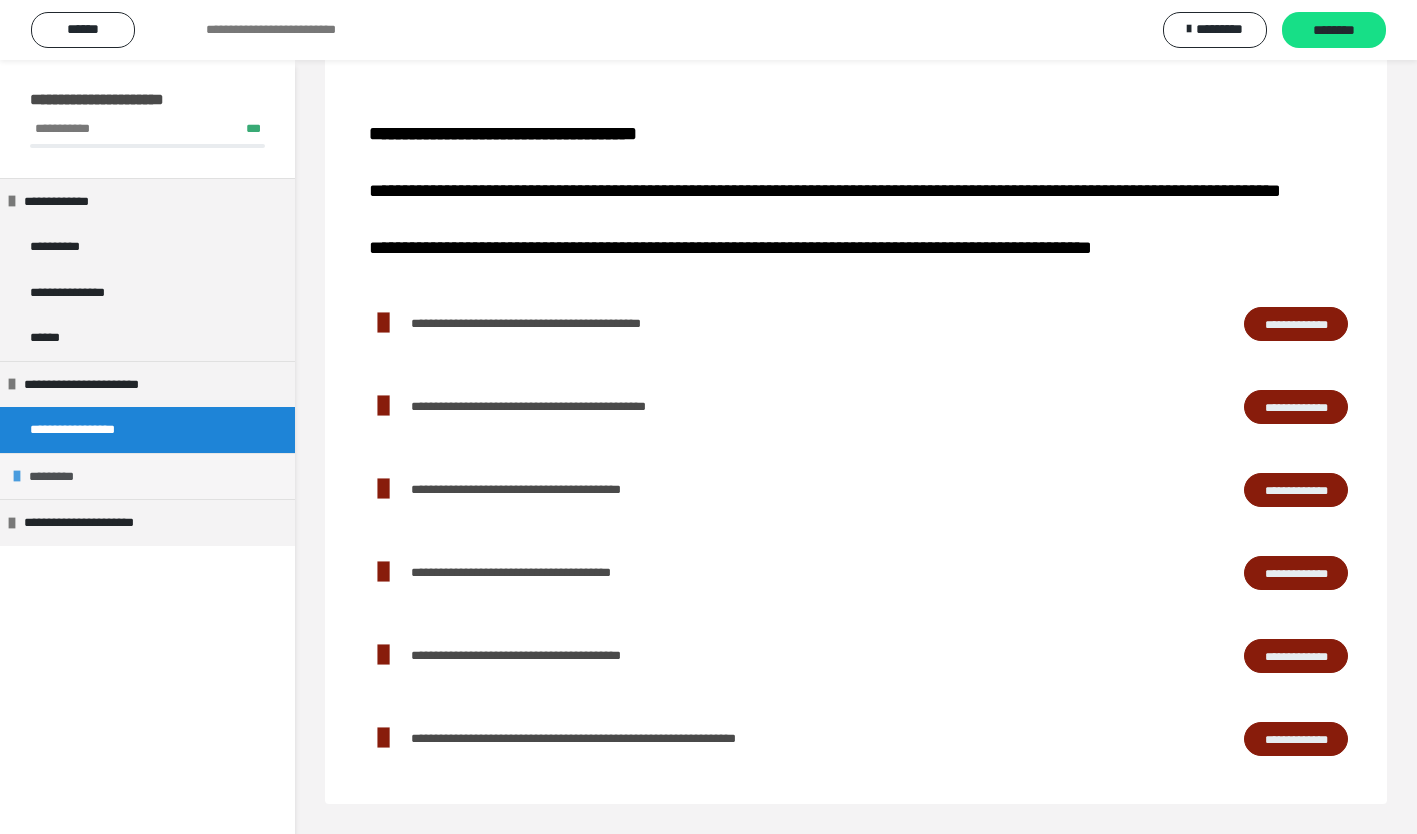 click on "*********" at bounding box center (61, 477) 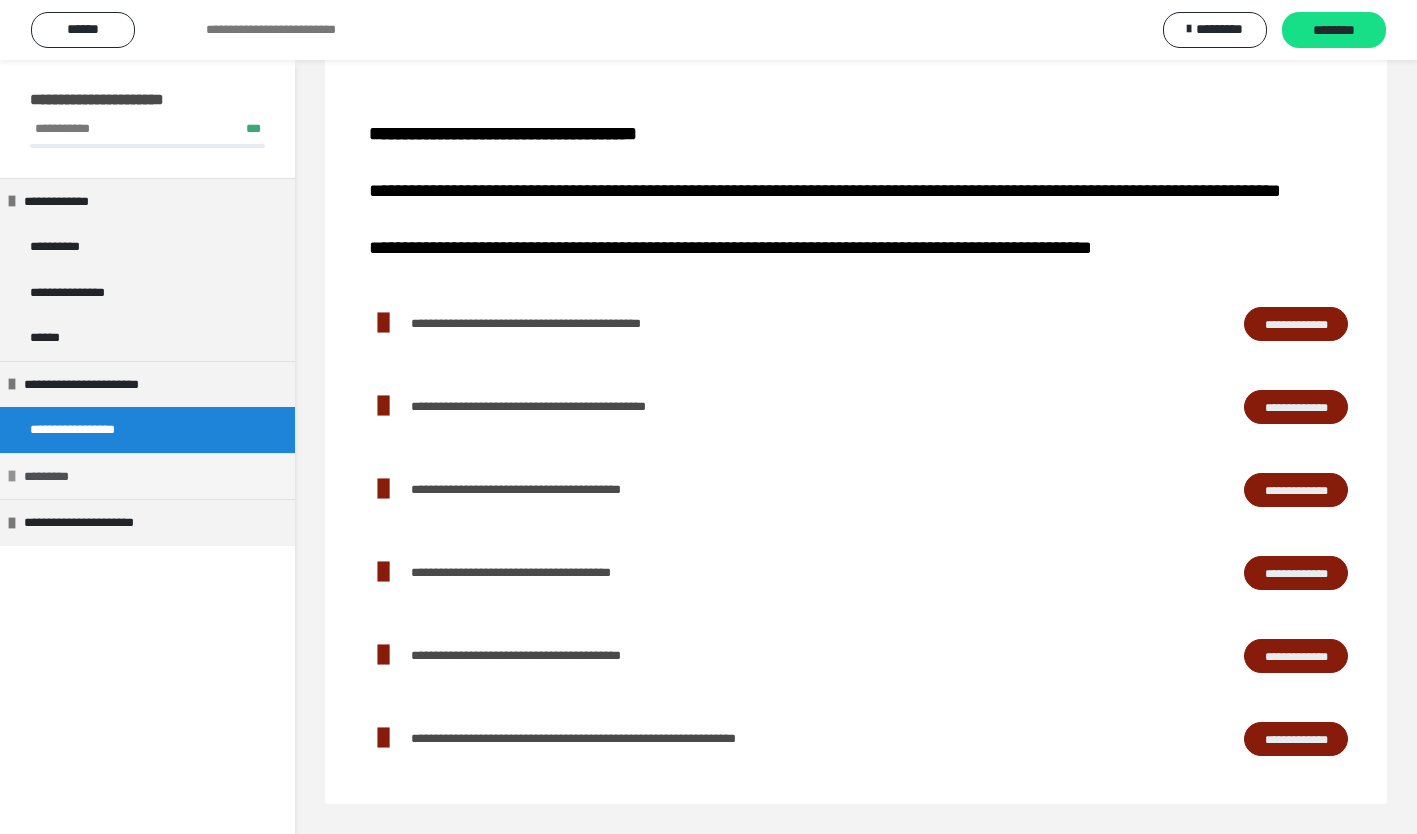 click on "*********" at bounding box center [56, 477] 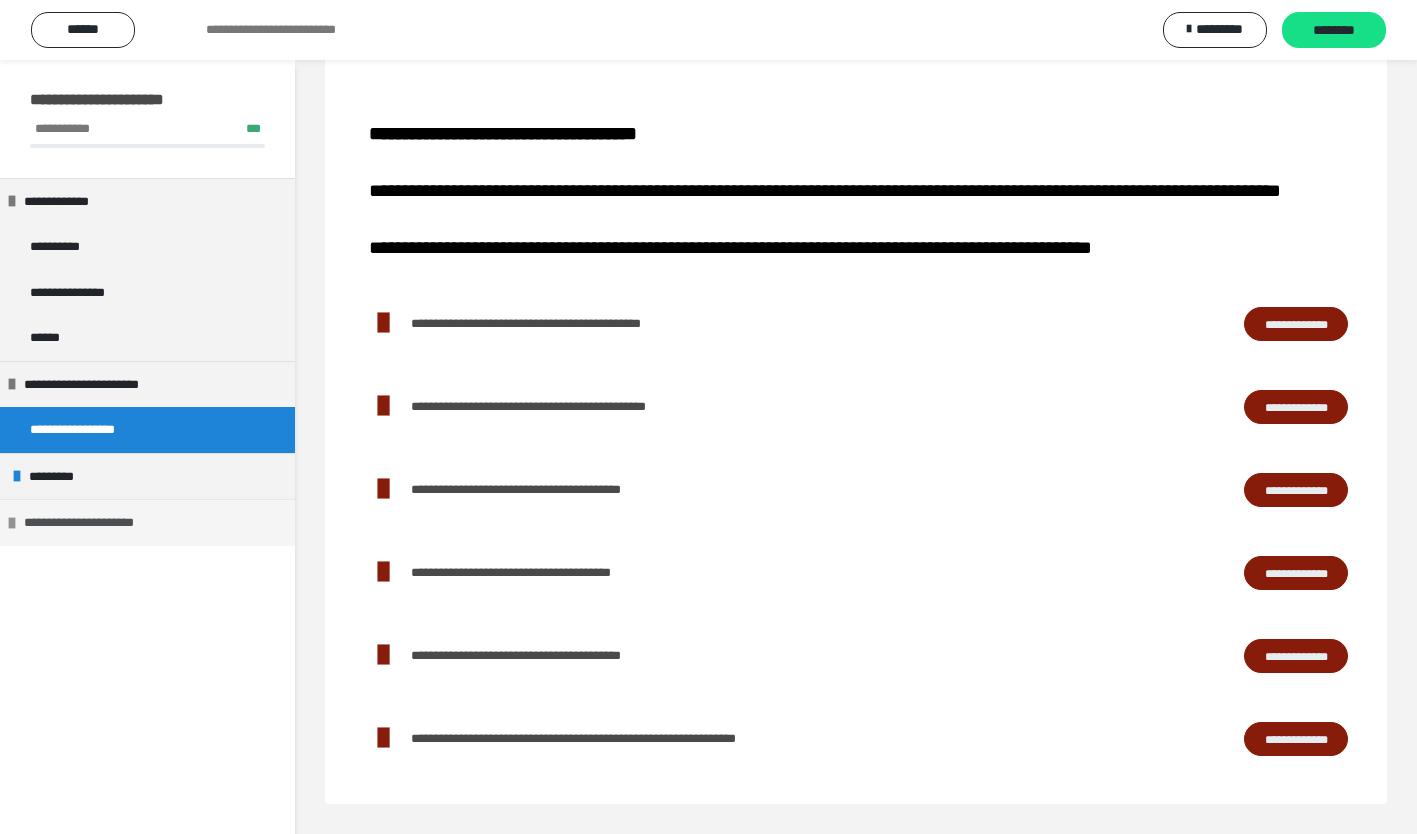 click on "**********" at bounding box center (101, 523) 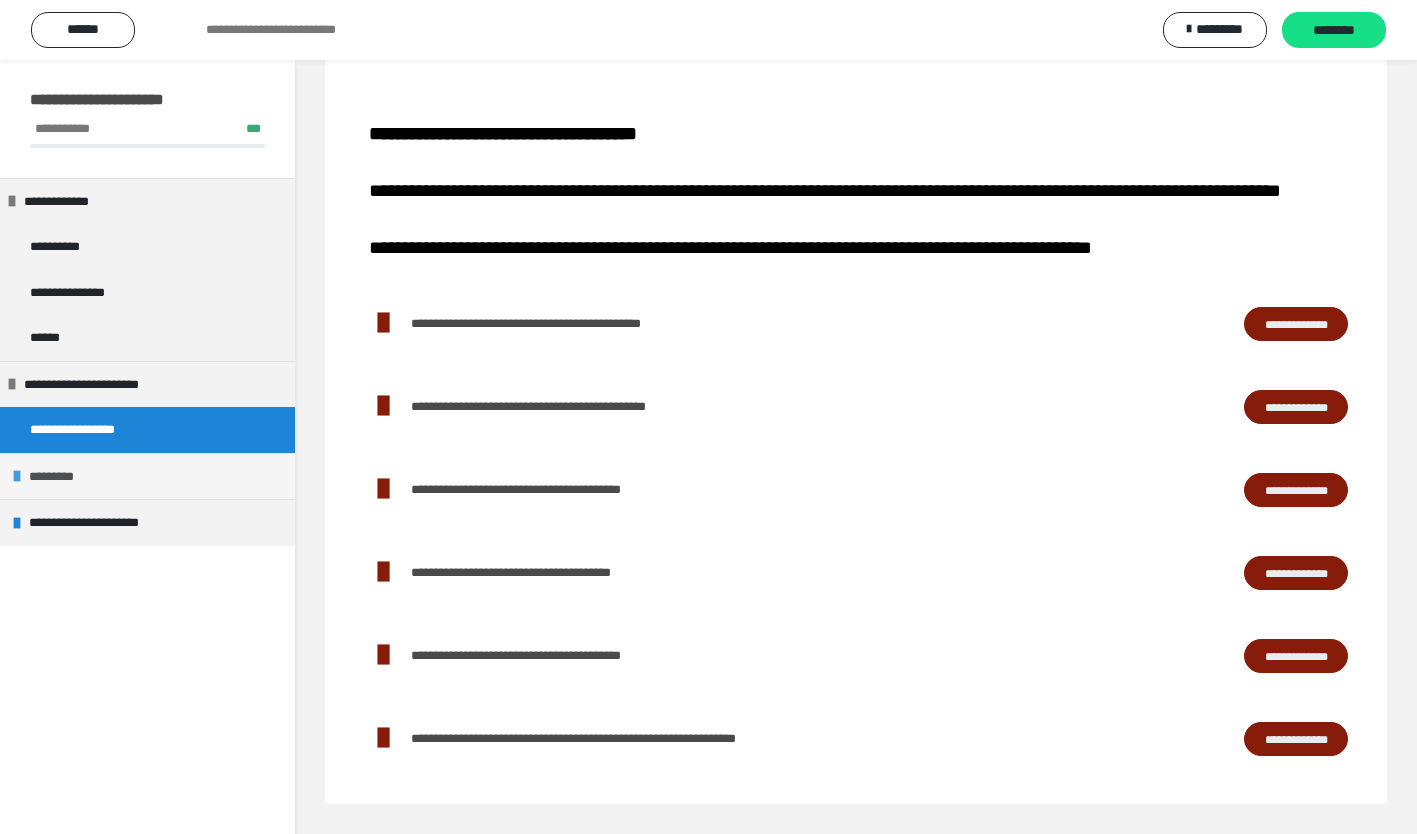 click on "*********" at bounding box center (147, 476) 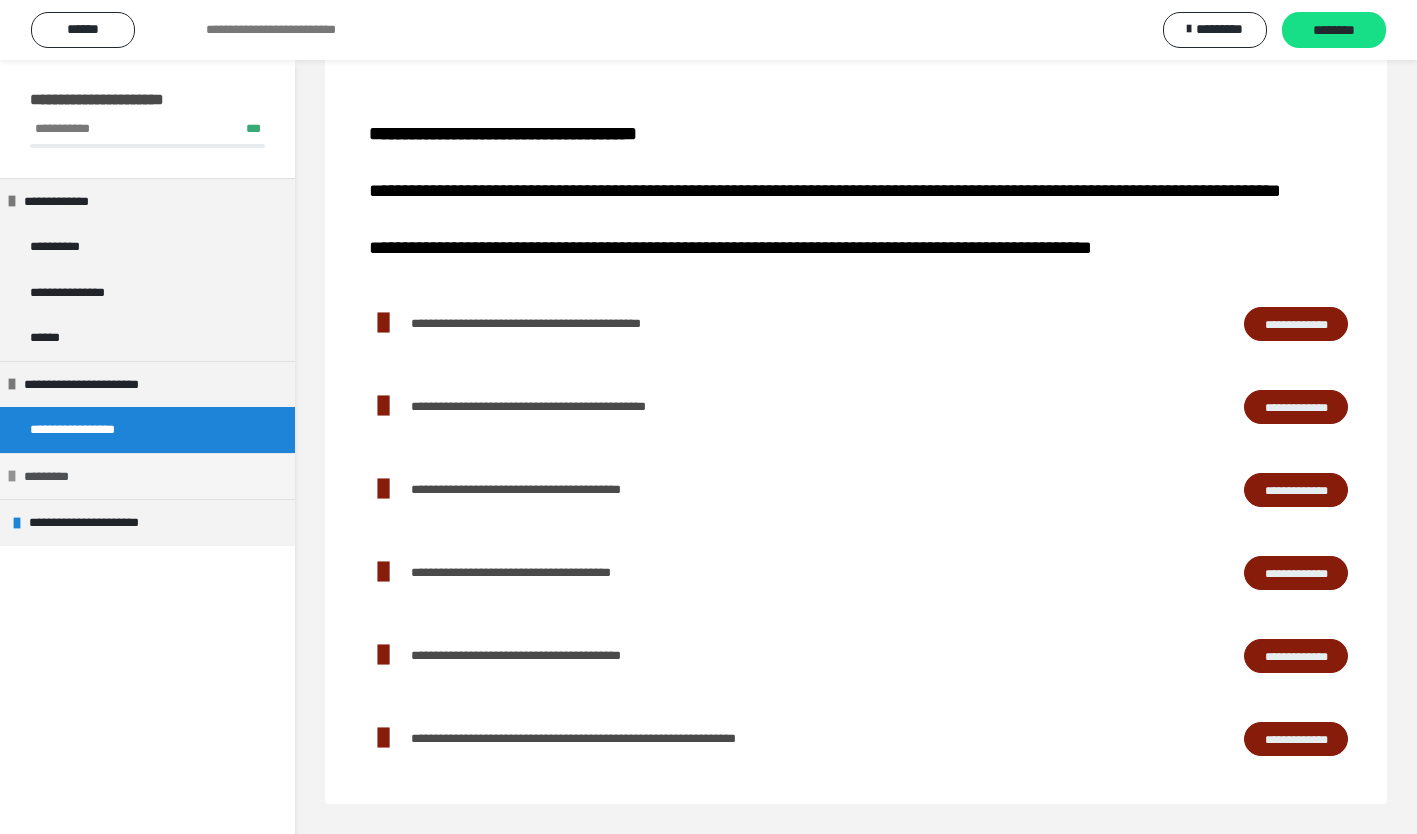 click on "*********" at bounding box center (147, 476) 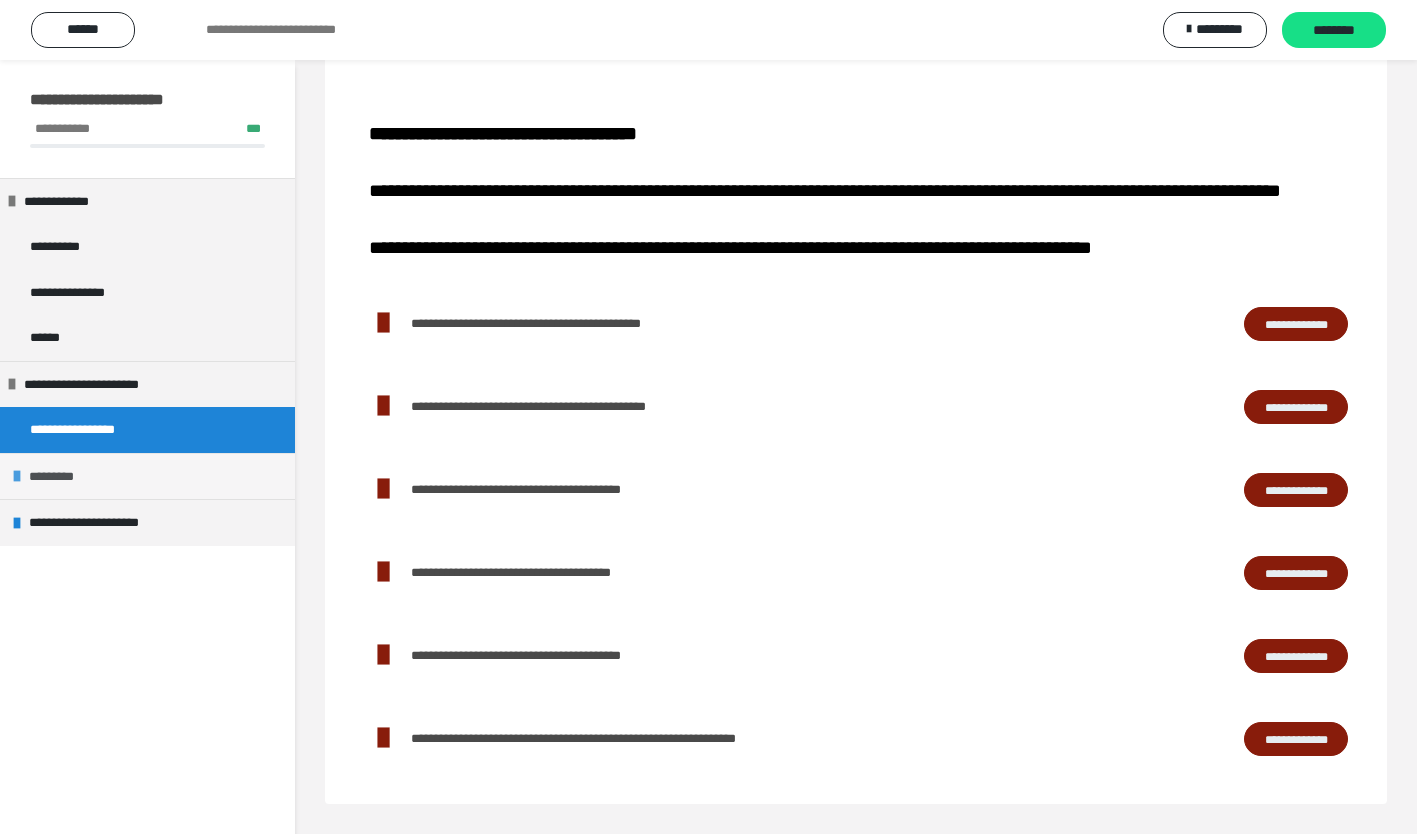 click on "*********" at bounding box center [147, 476] 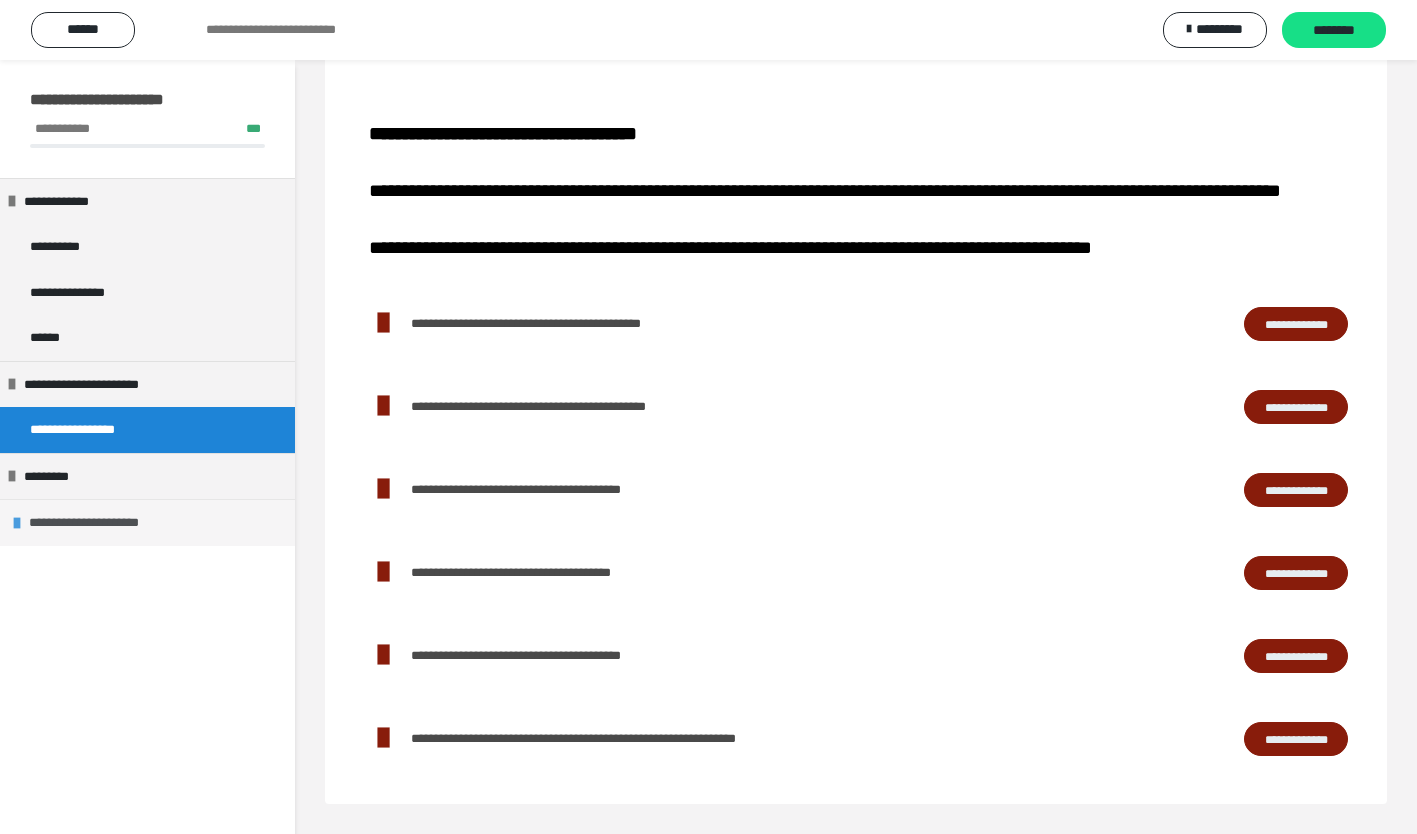click on "**********" at bounding box center (106, 523) 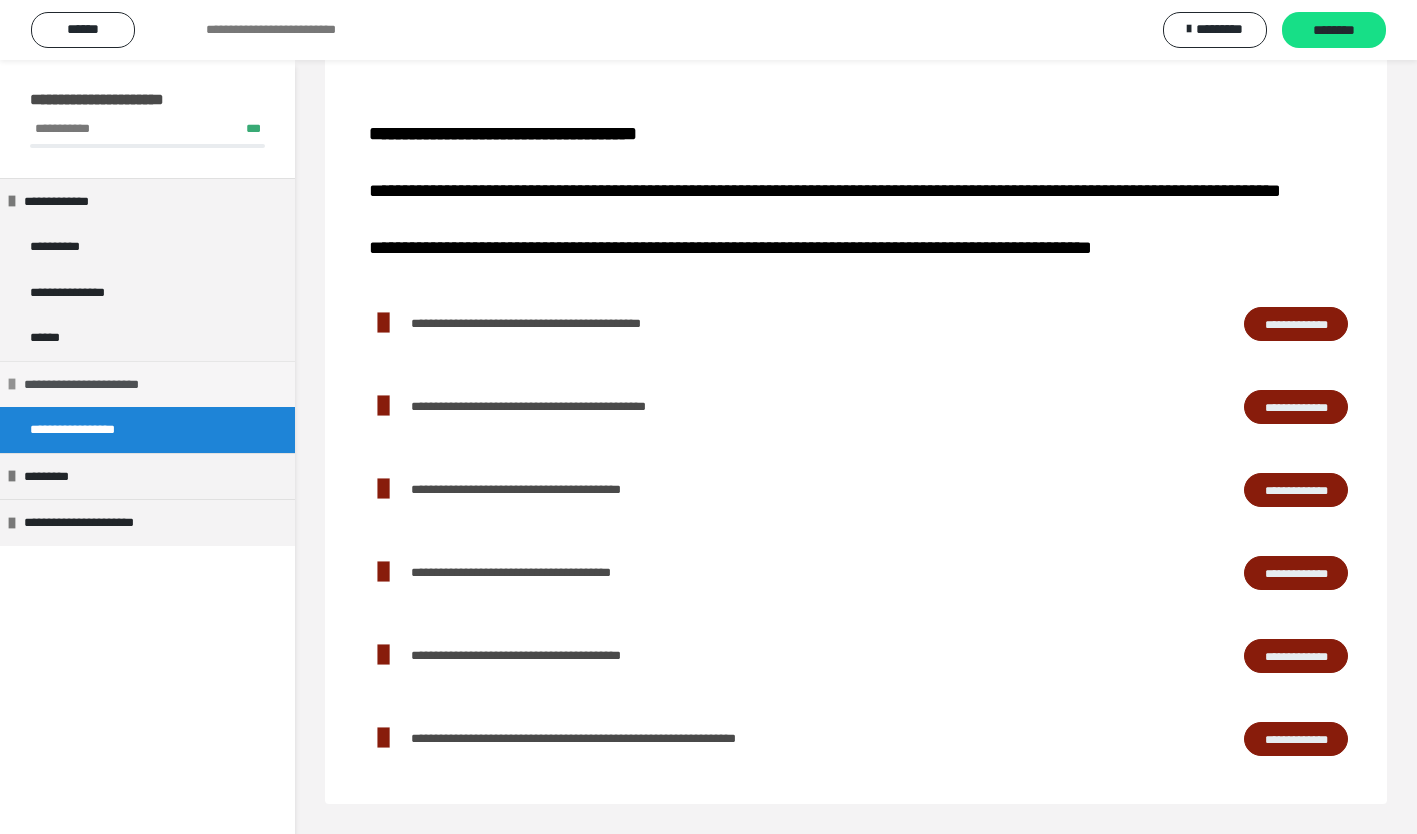 click on "**********" at bounding box center (105, 385) 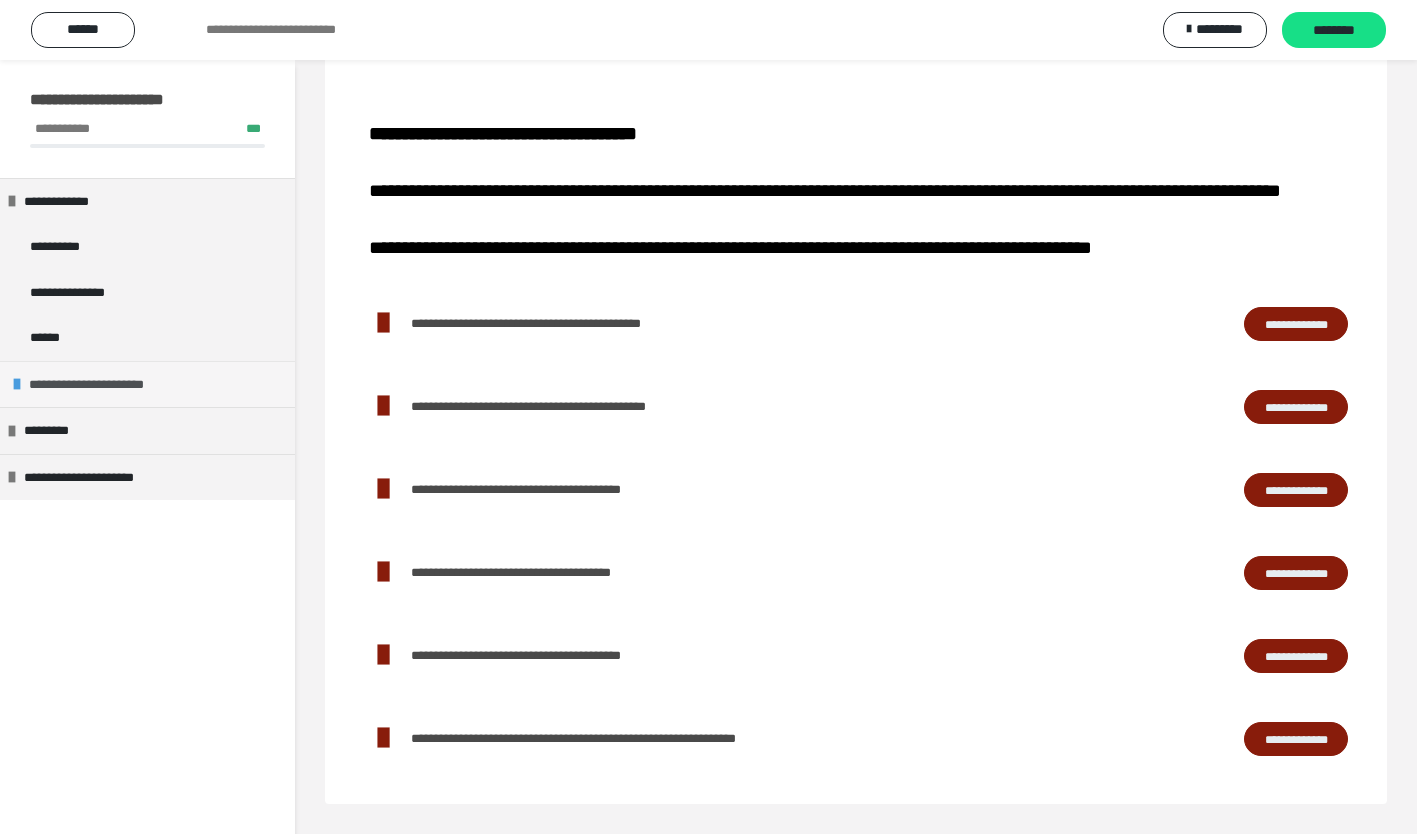 click on "**********" at bounding box center [110, 385] 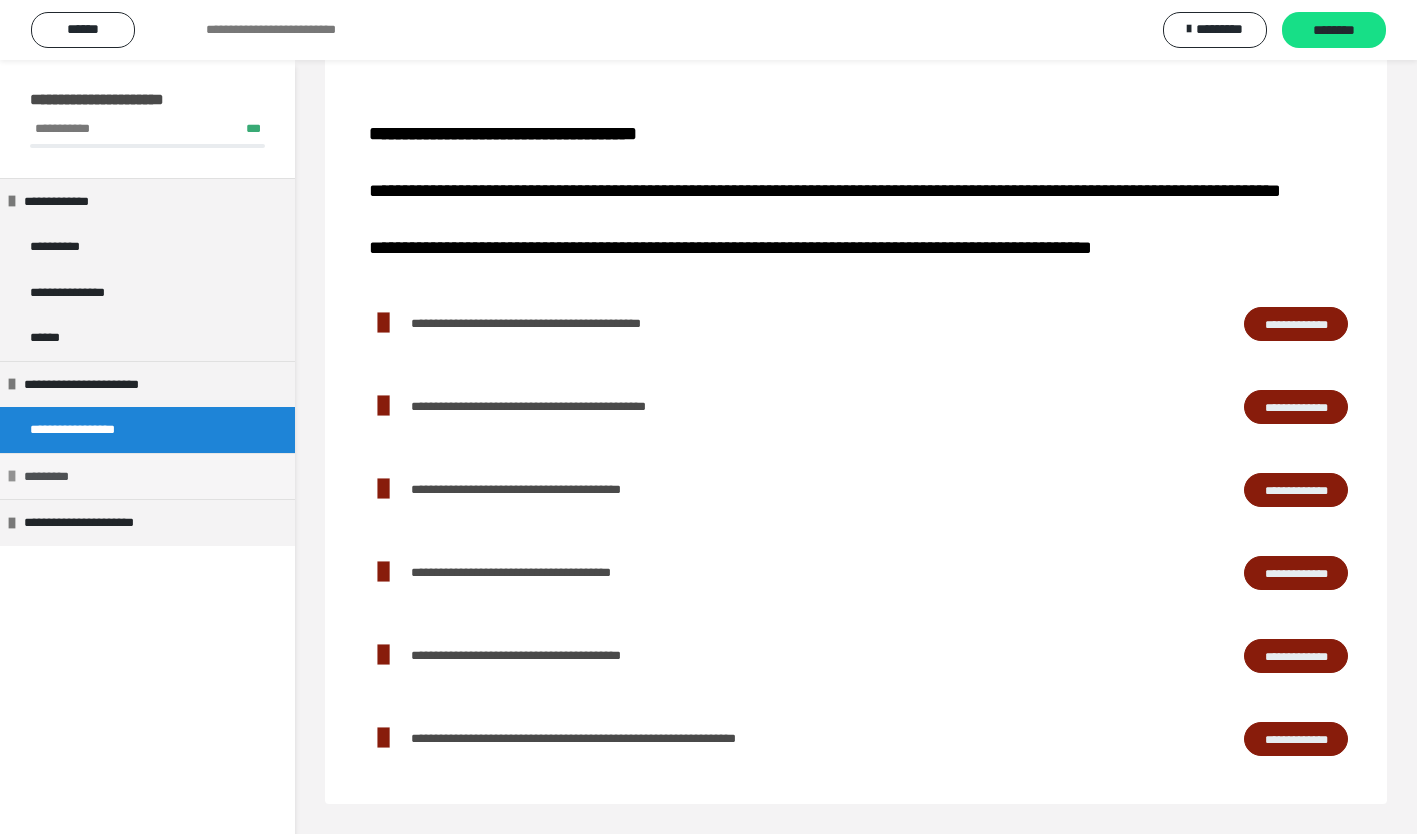 click on "*********" at bounding box center (147, 476) 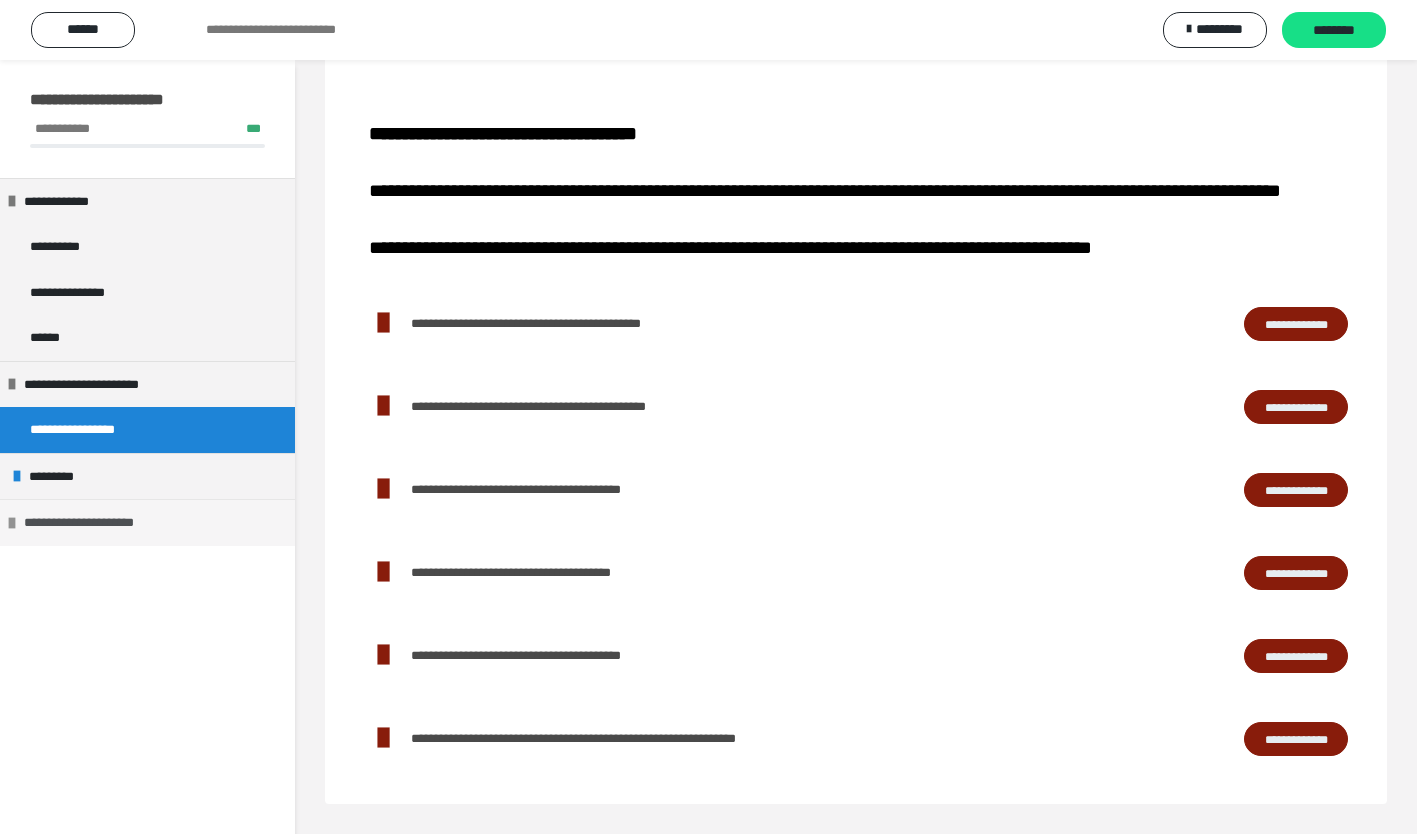 click on "**********" at bounding box center (101, 523) 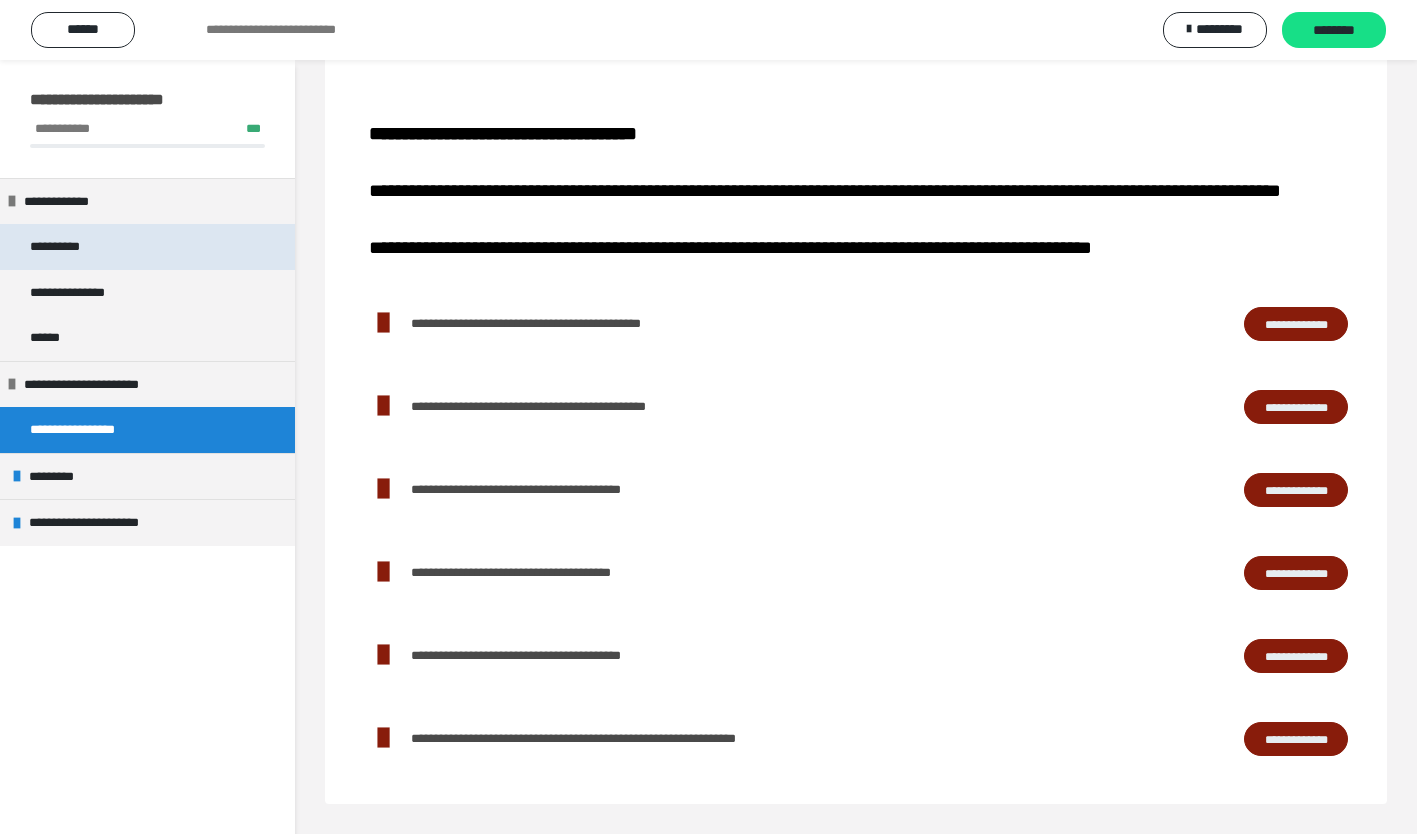 click on "**********" at bounding box center [147, 247] 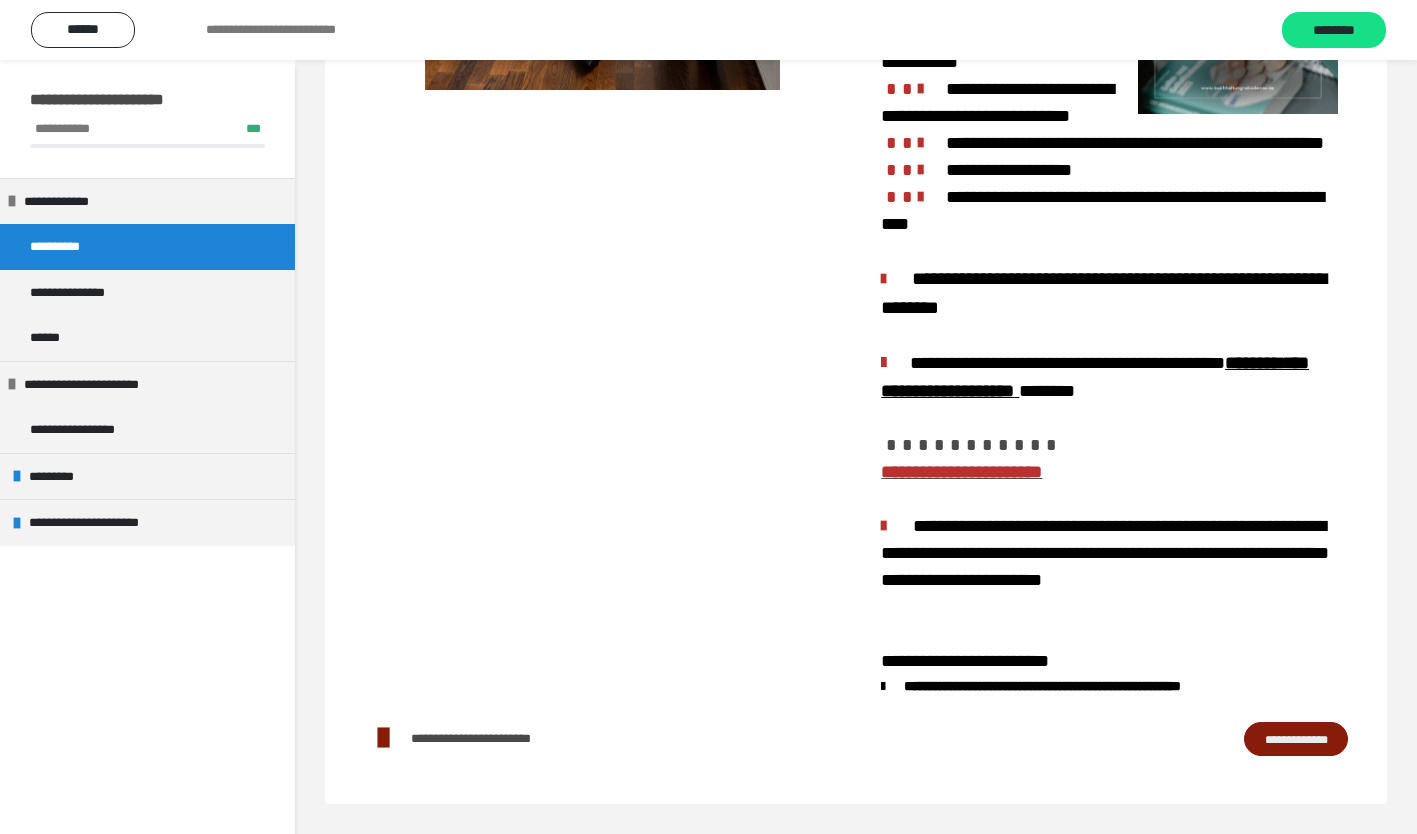scroll, scrollTop: 1272, scrollLeft: 0, axis: vertical 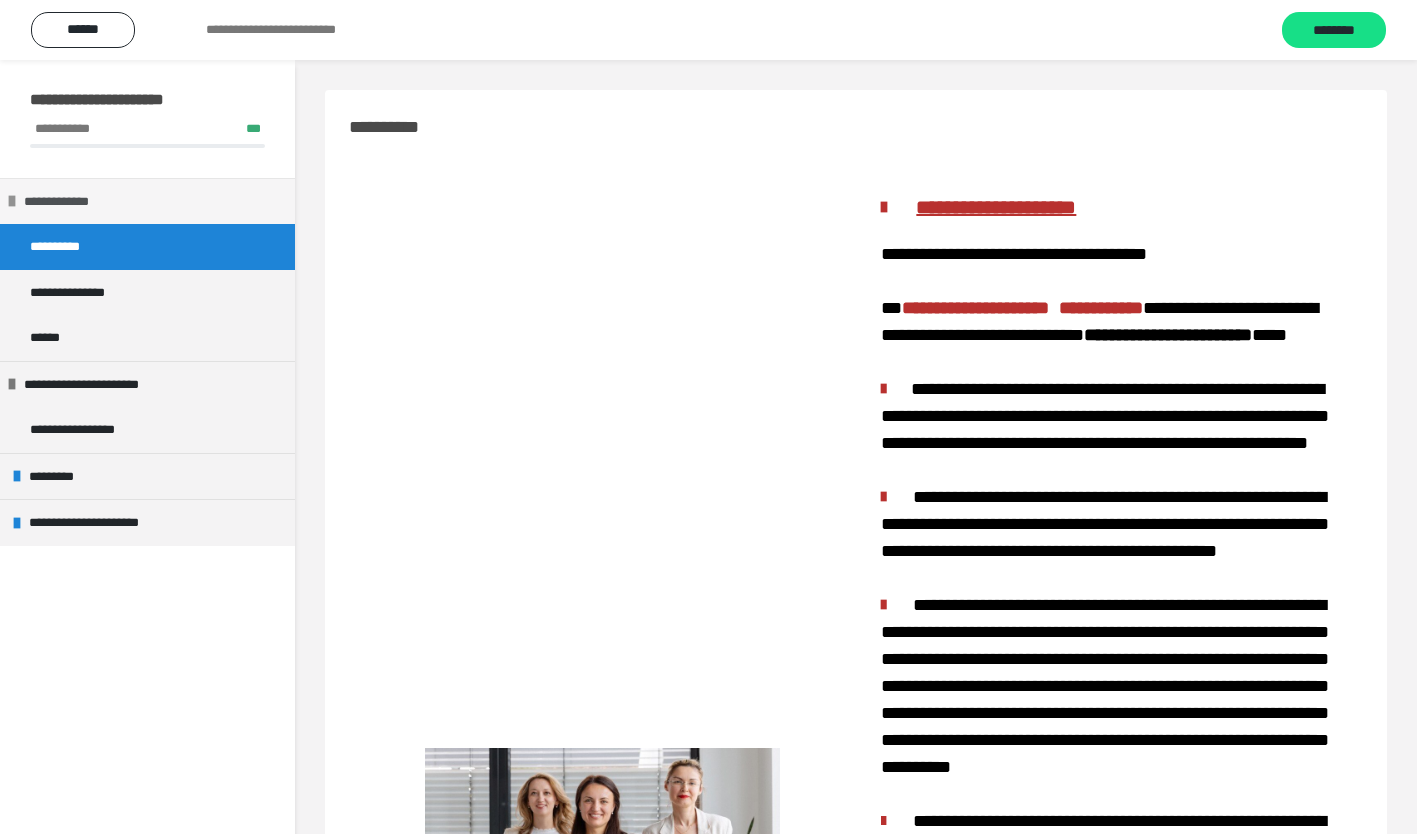 click on "**********" at bounding box center [147, 201] 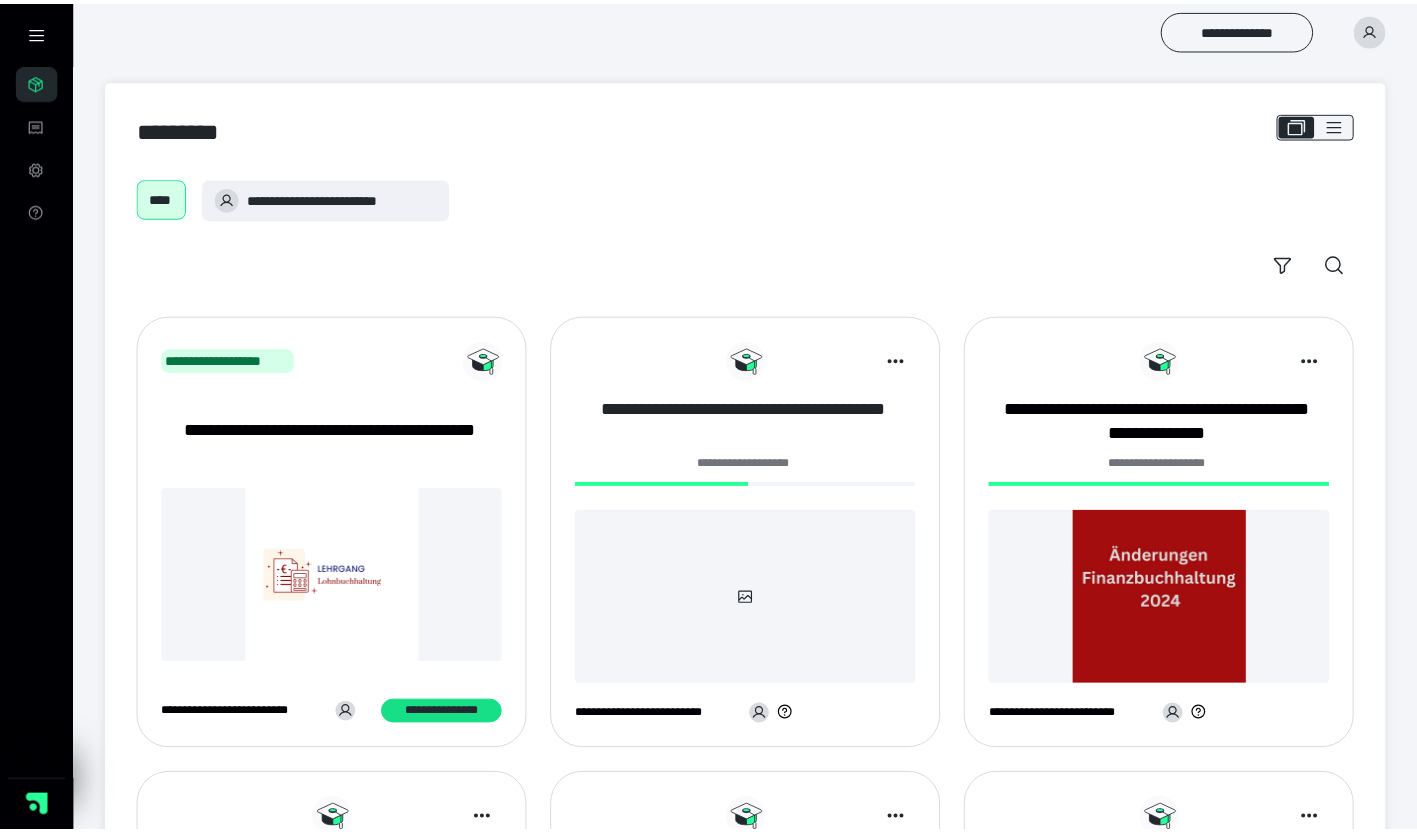 scroll, scrollTop: 0, scrollLeft: 0, axis: both 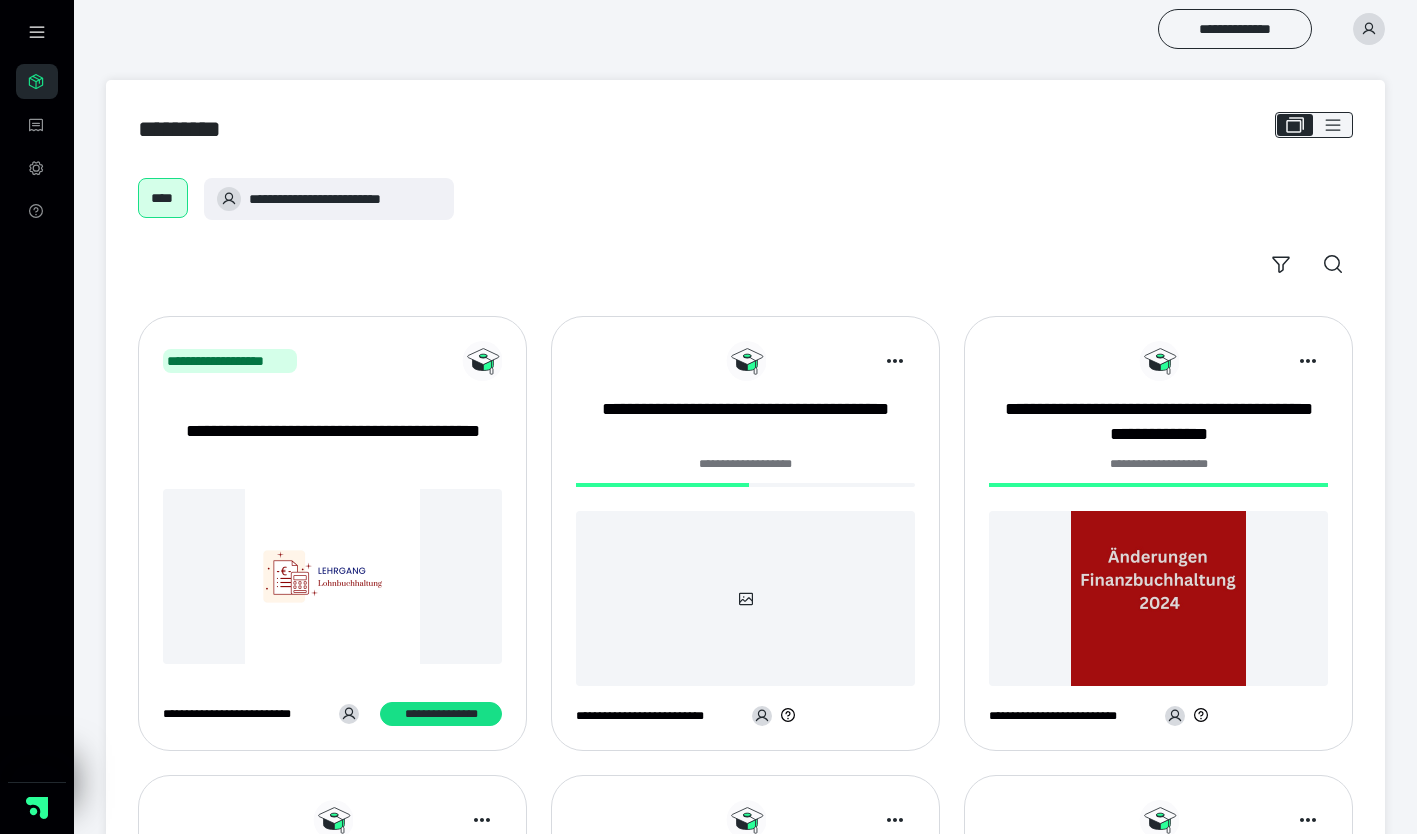 click on "**********" at bounding box center (745, 464) 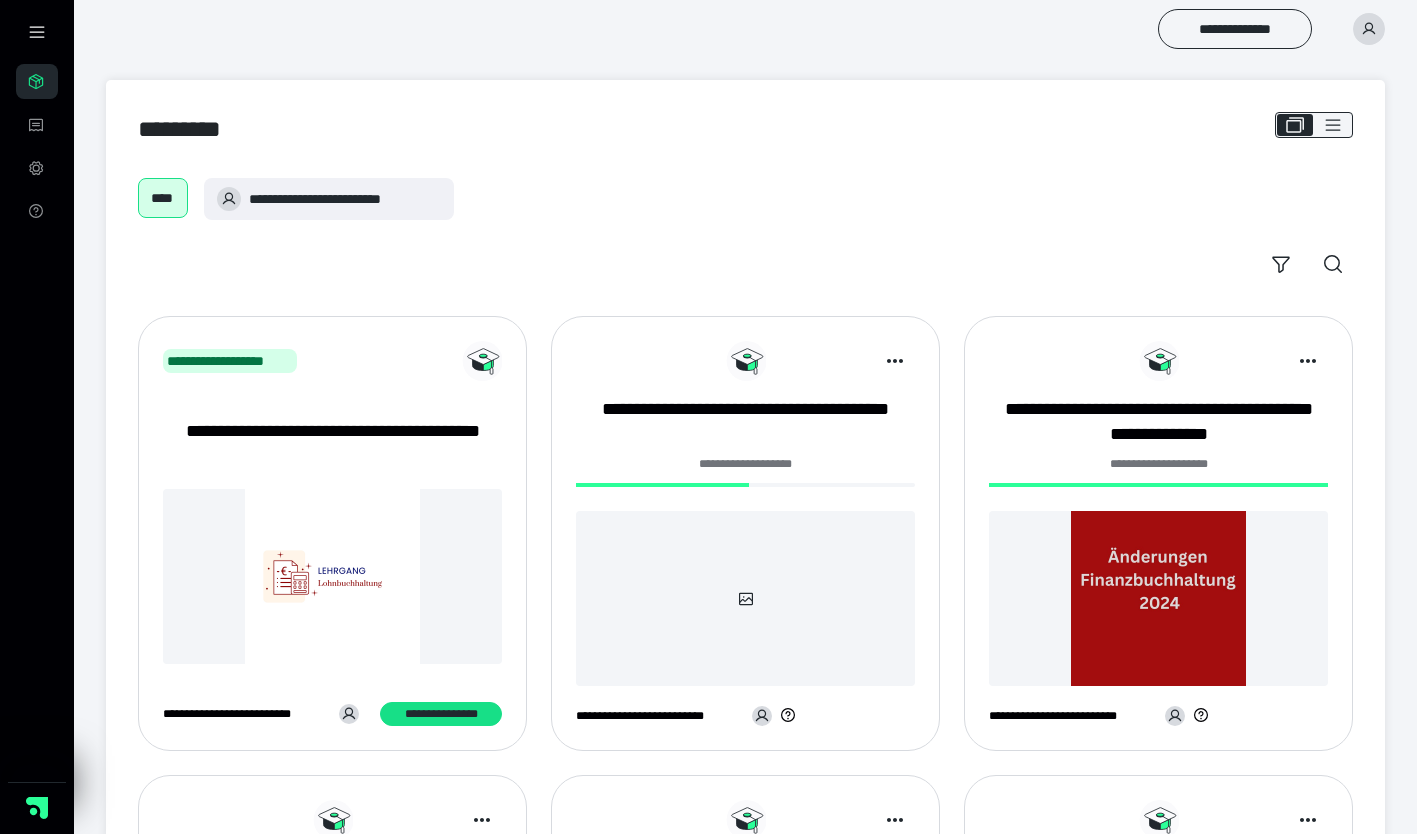 click at bounding box center [745, 598] 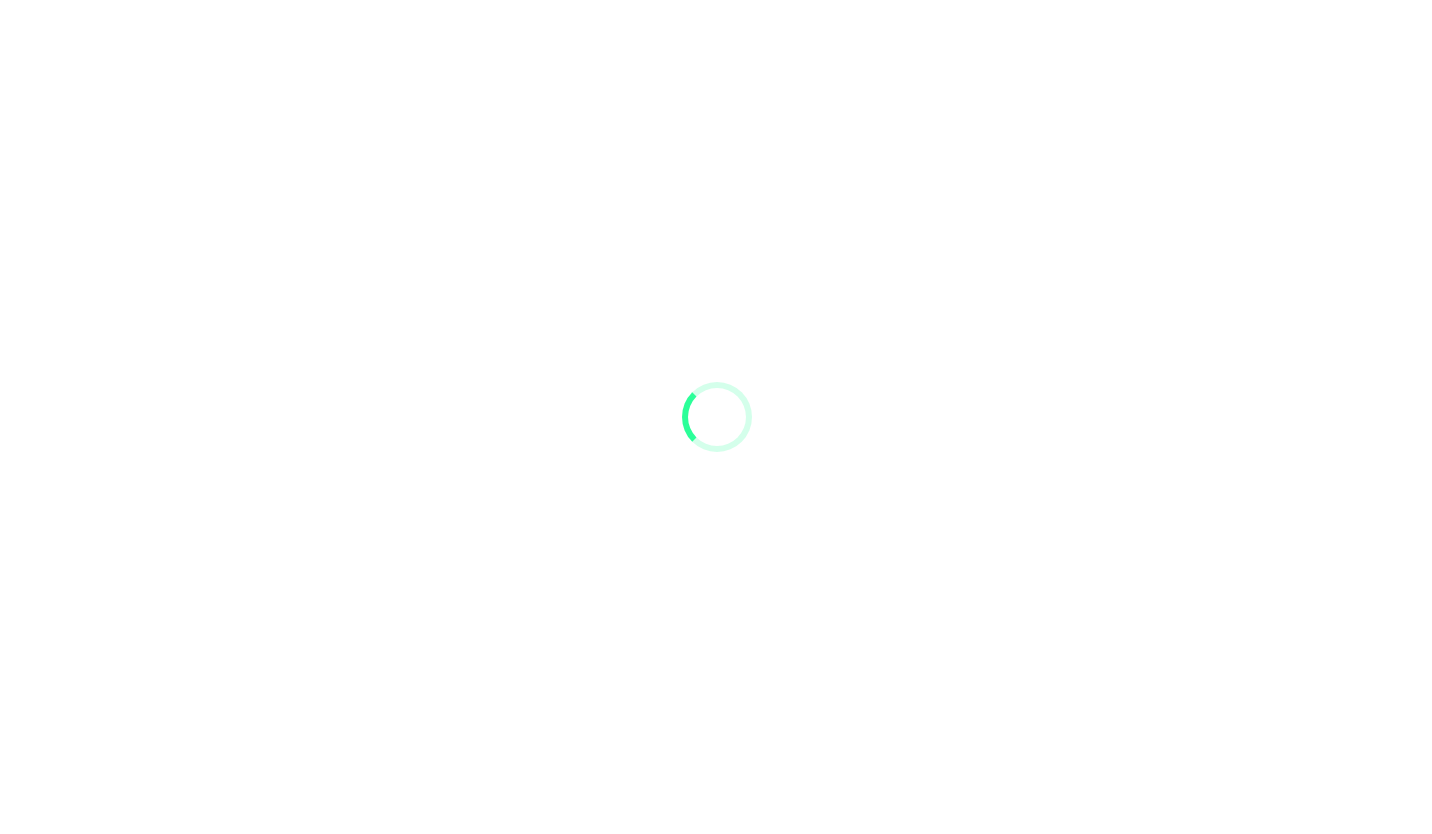scroll, scrollTop: 0, scrollLeft: 0, axis: both 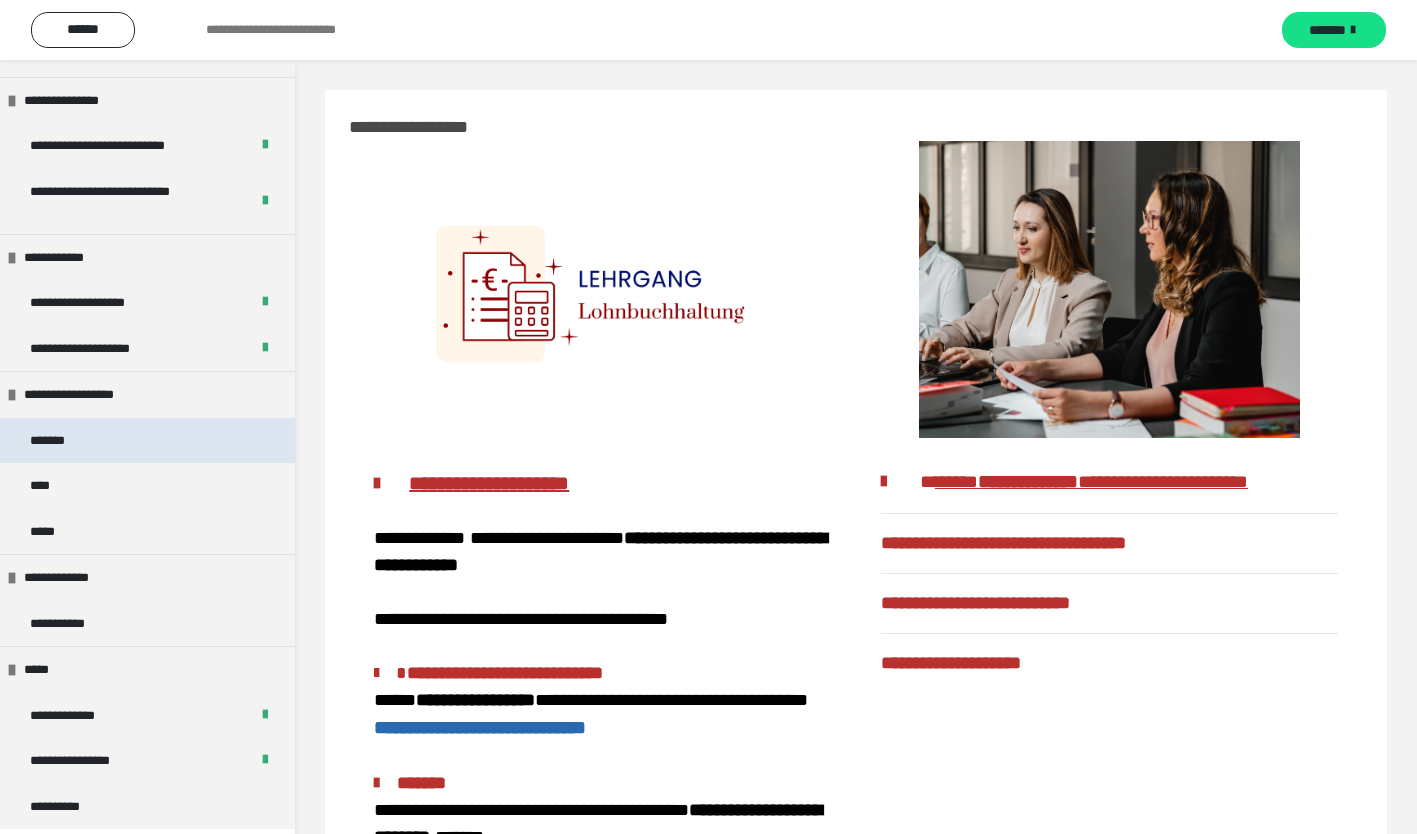 click on "*******" at bounding box center (147, 441) 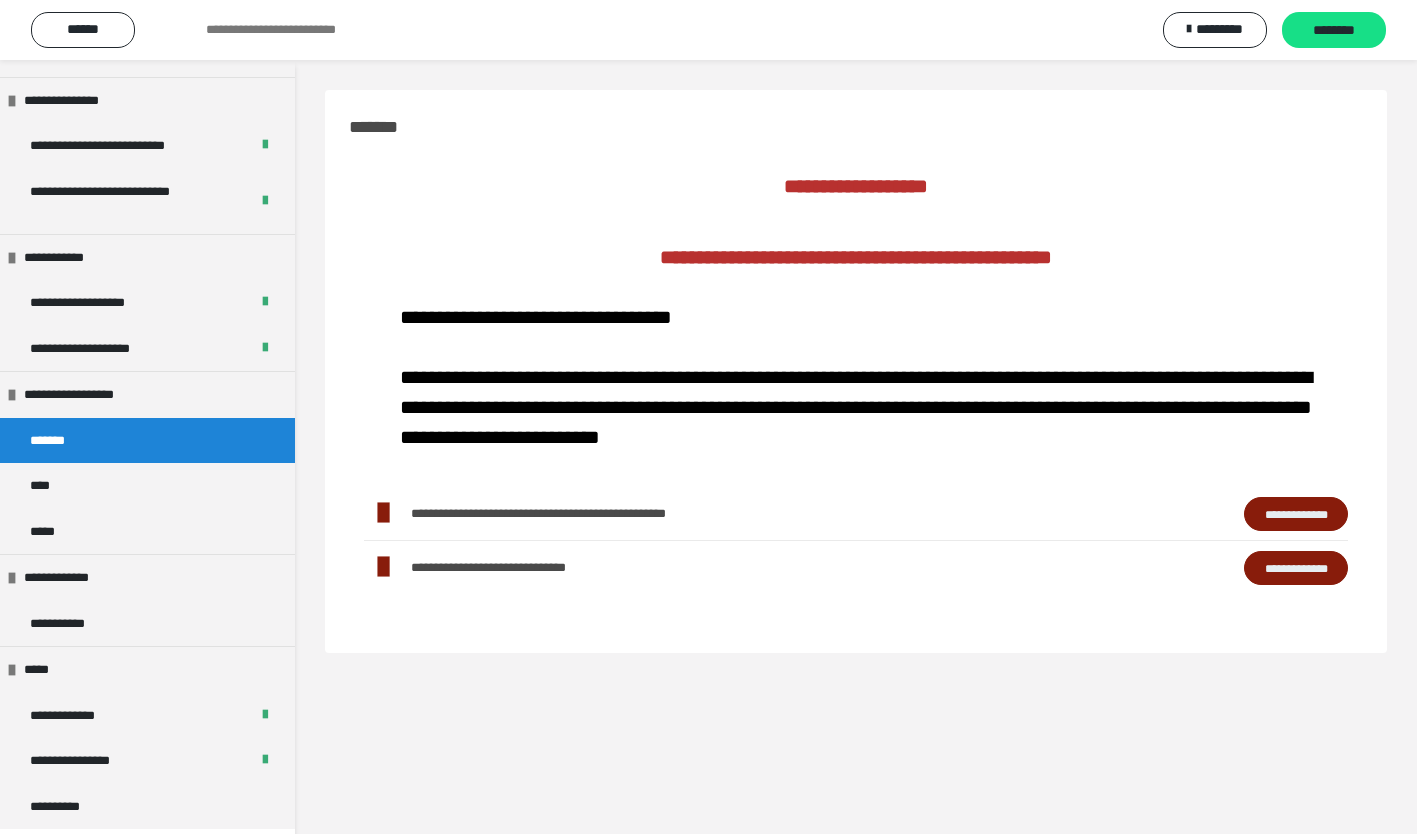 click on "**********" at bounding box center [1296, 514] 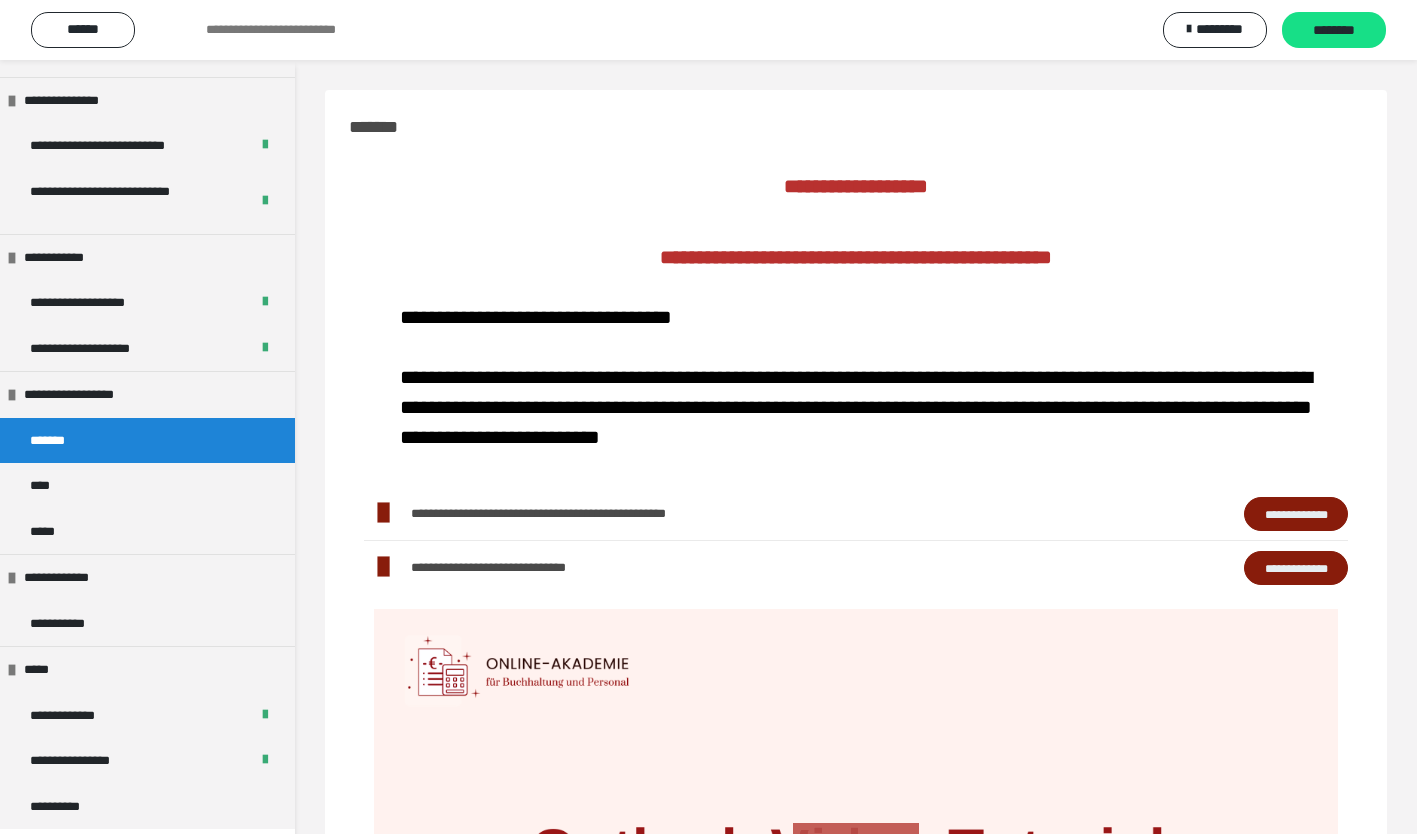 click on "**********" at bounding box center (1296, 568) 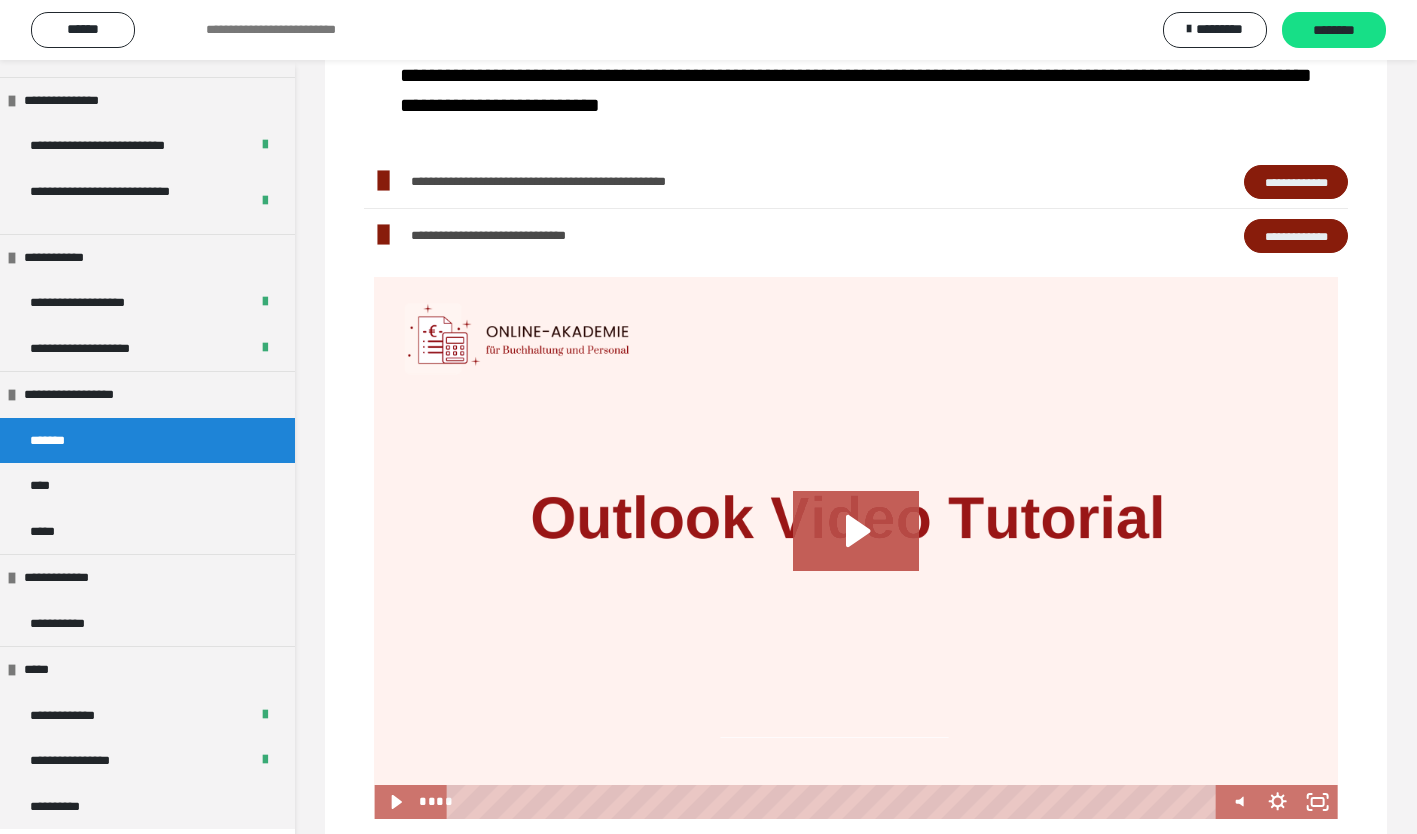 scroll, scrollTop: 371, scrollLeft: 0, axis: vertical 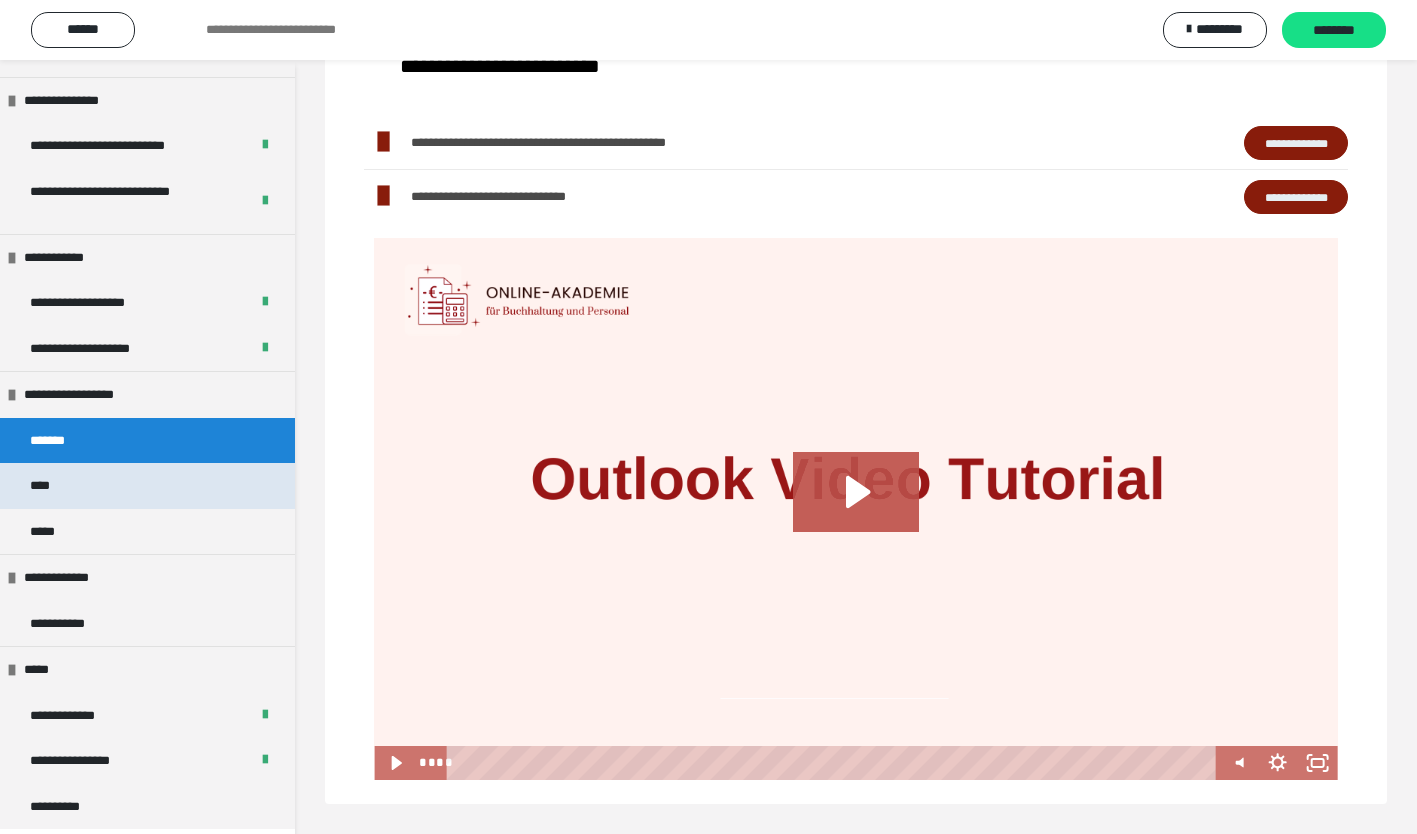 click on "****" at bounding box center [147, 486] 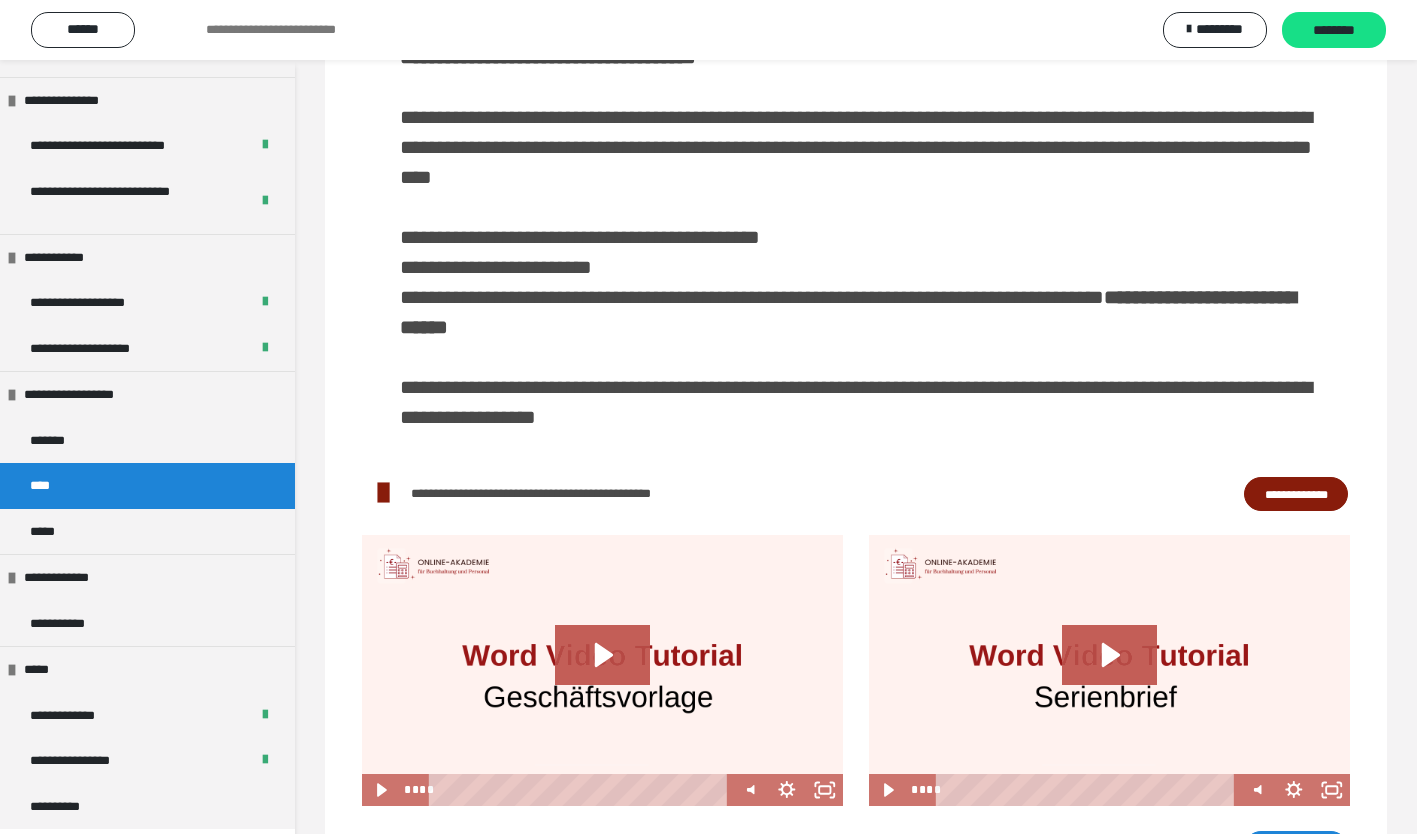 scroll, scrollTop: 452, scrollLeft: 0, axis: vertical 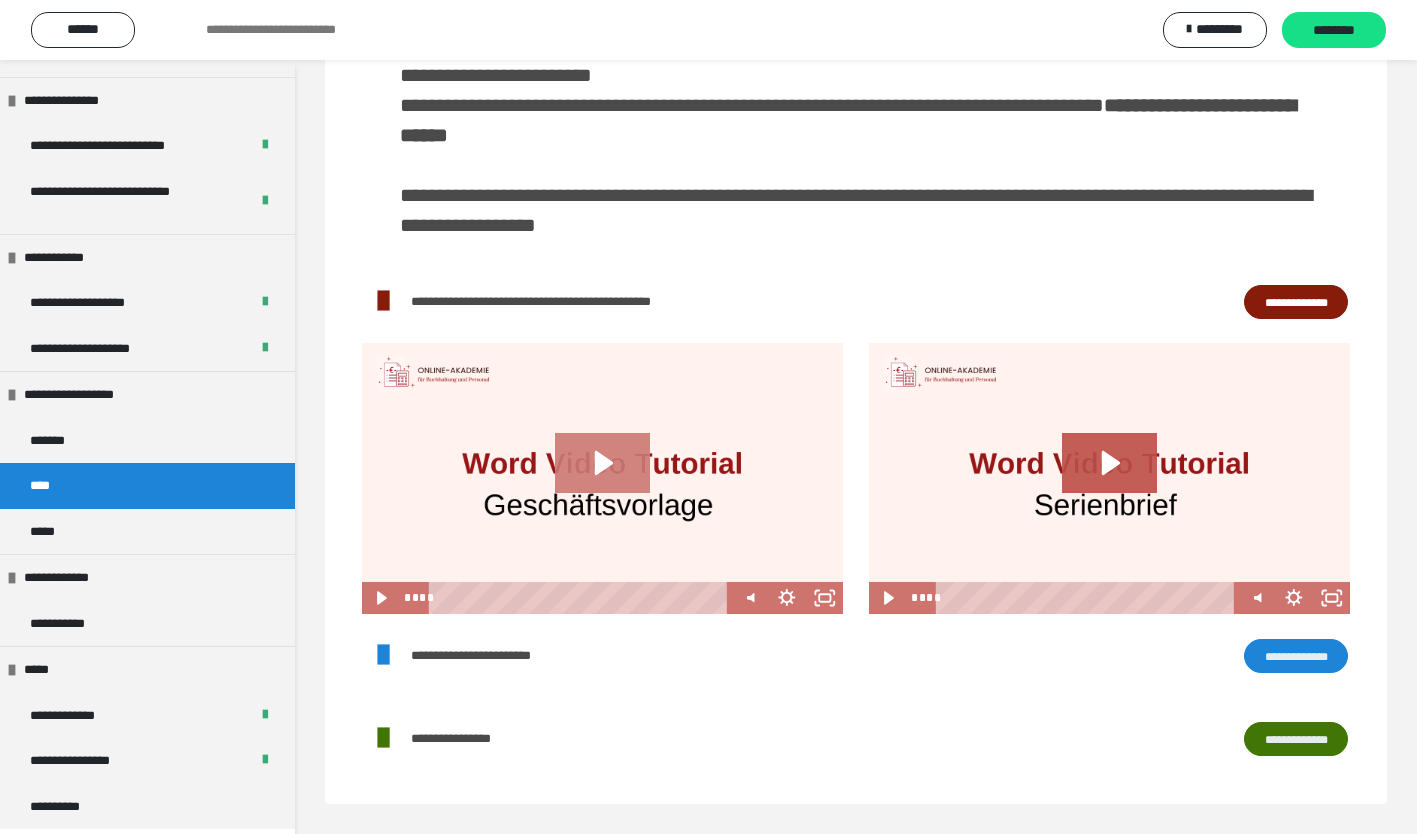 click 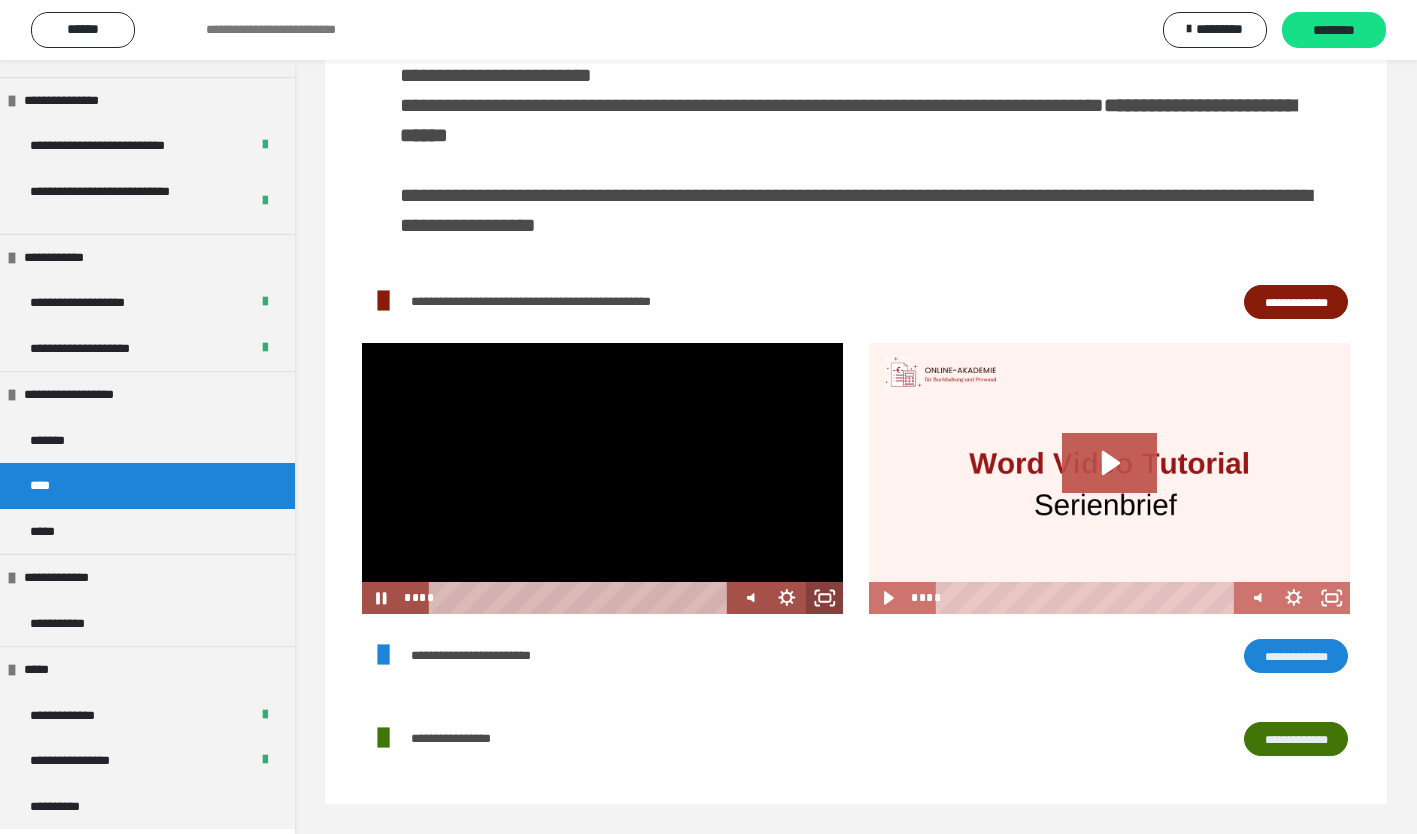 click 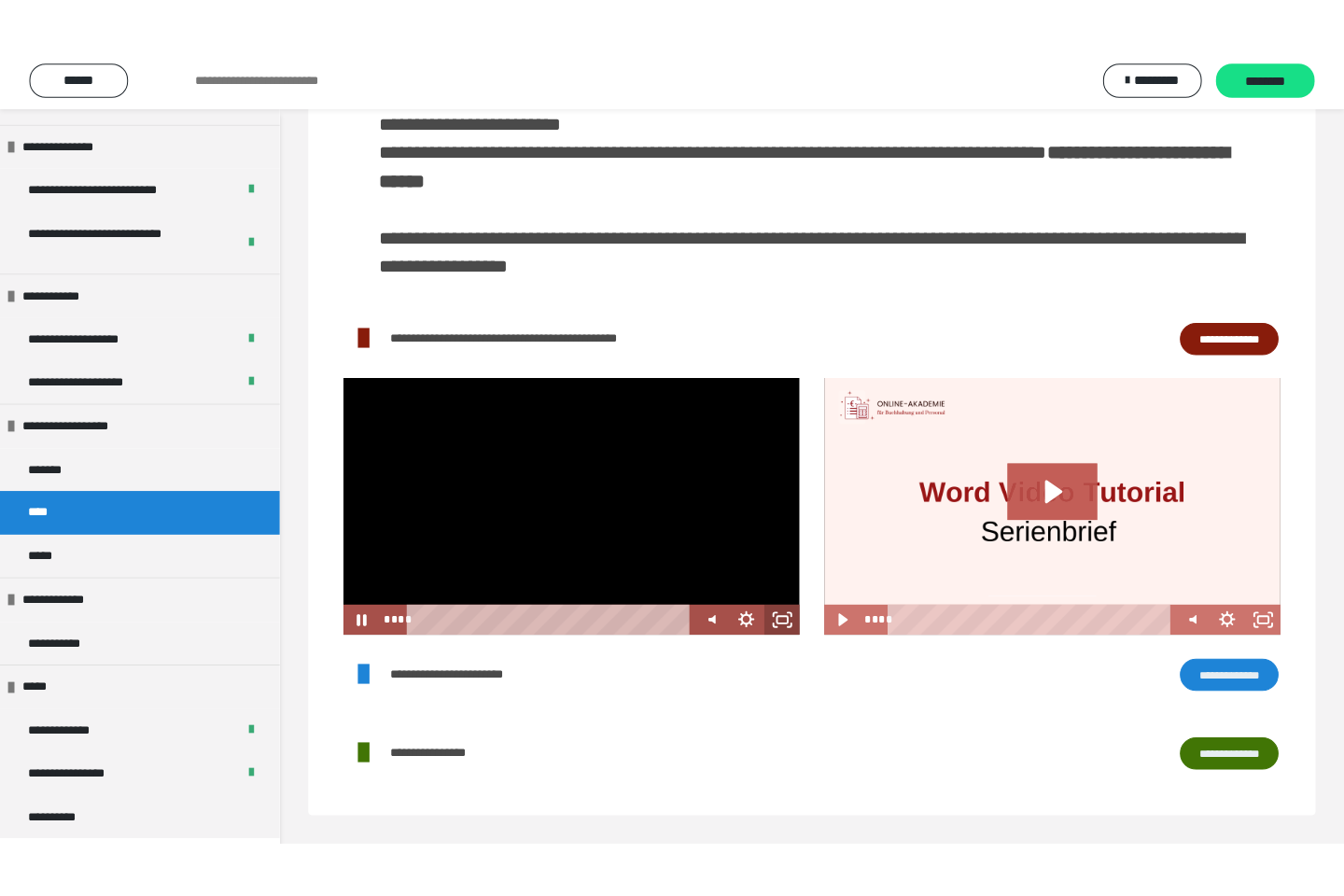 scroll, scrollTop: 312, scrollLeft: 0, axis: vertical 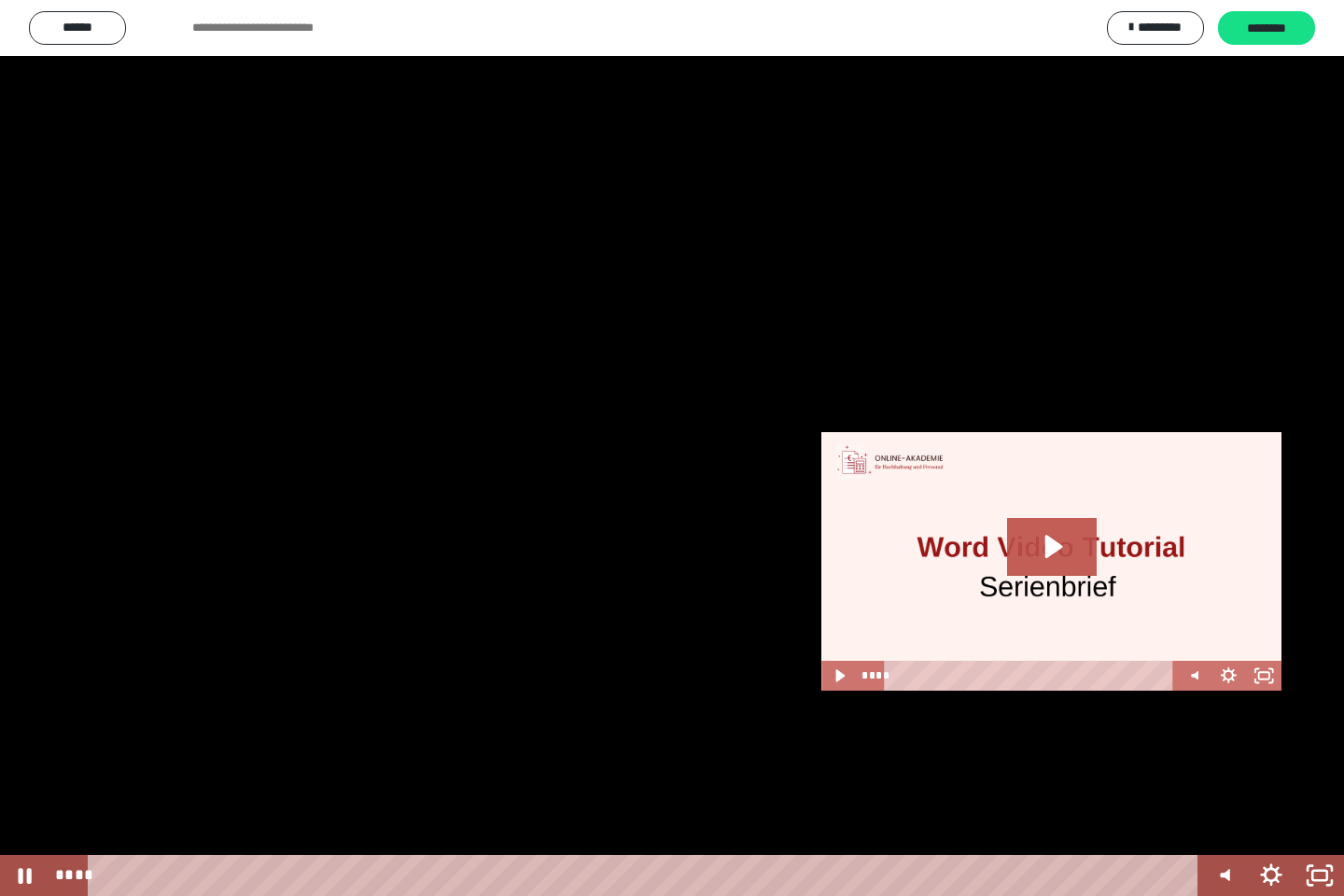 click at bounding box center (672, 448) 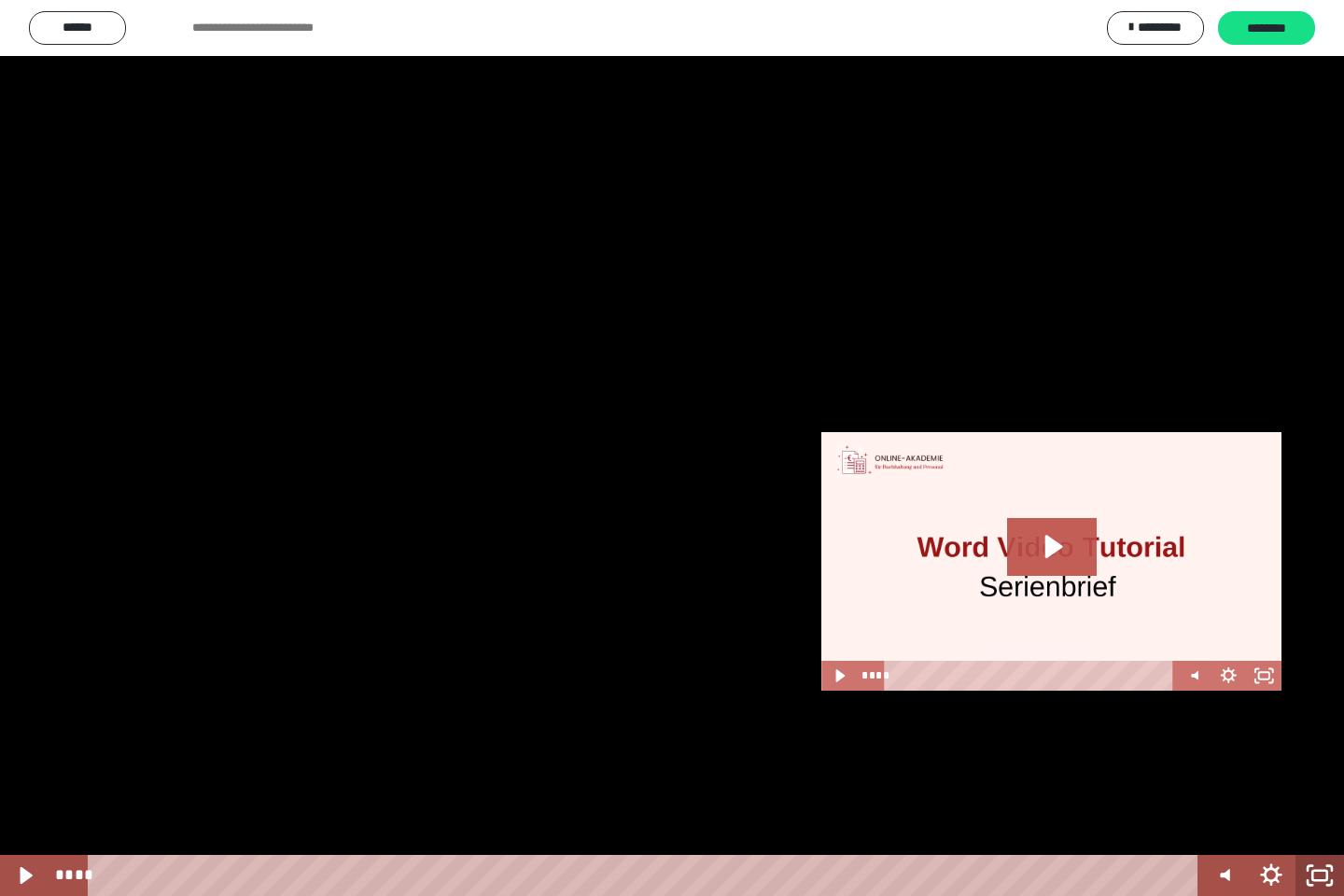 click 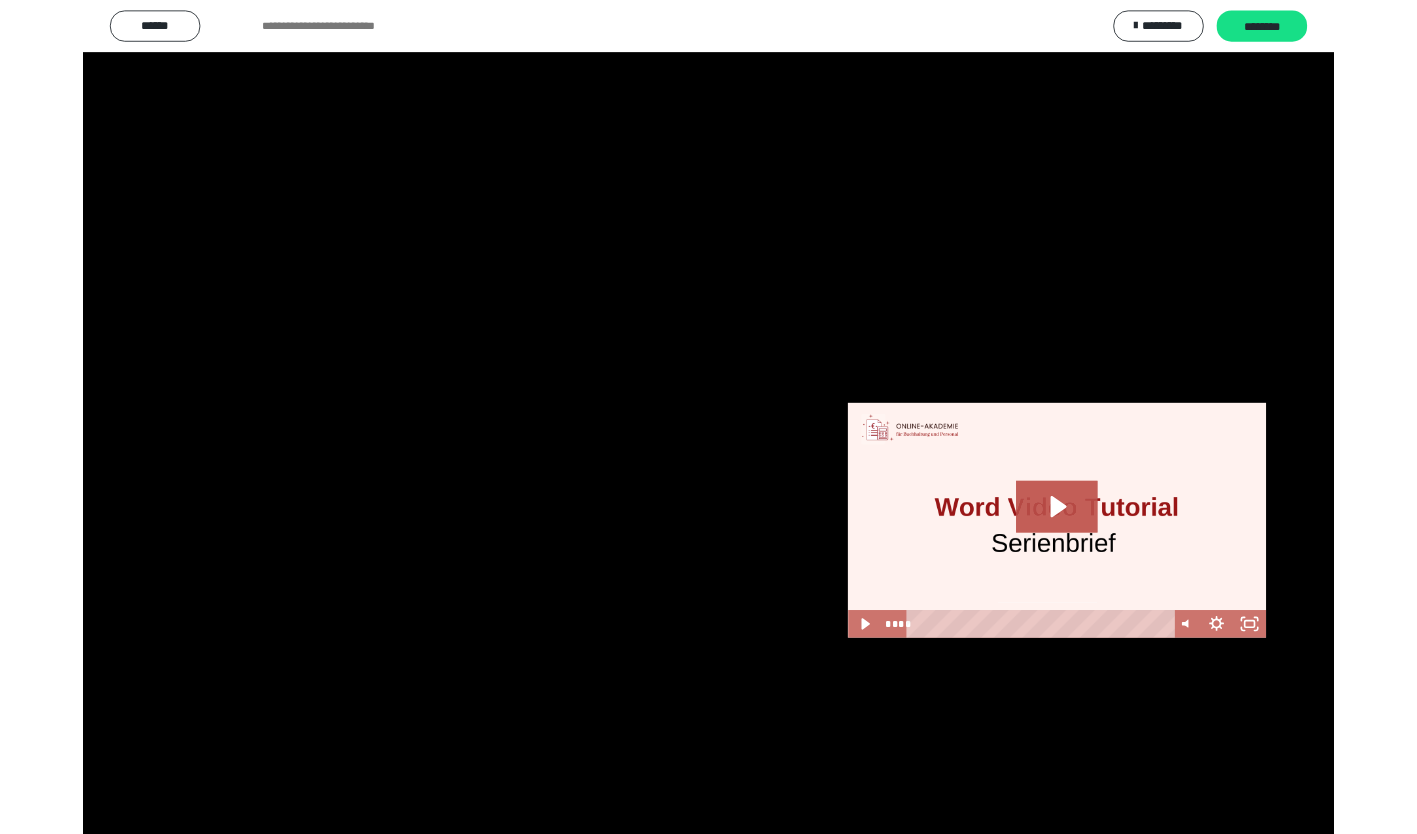 scroll, scrollTop: 330, scrollLeft: 0, axis: vertical 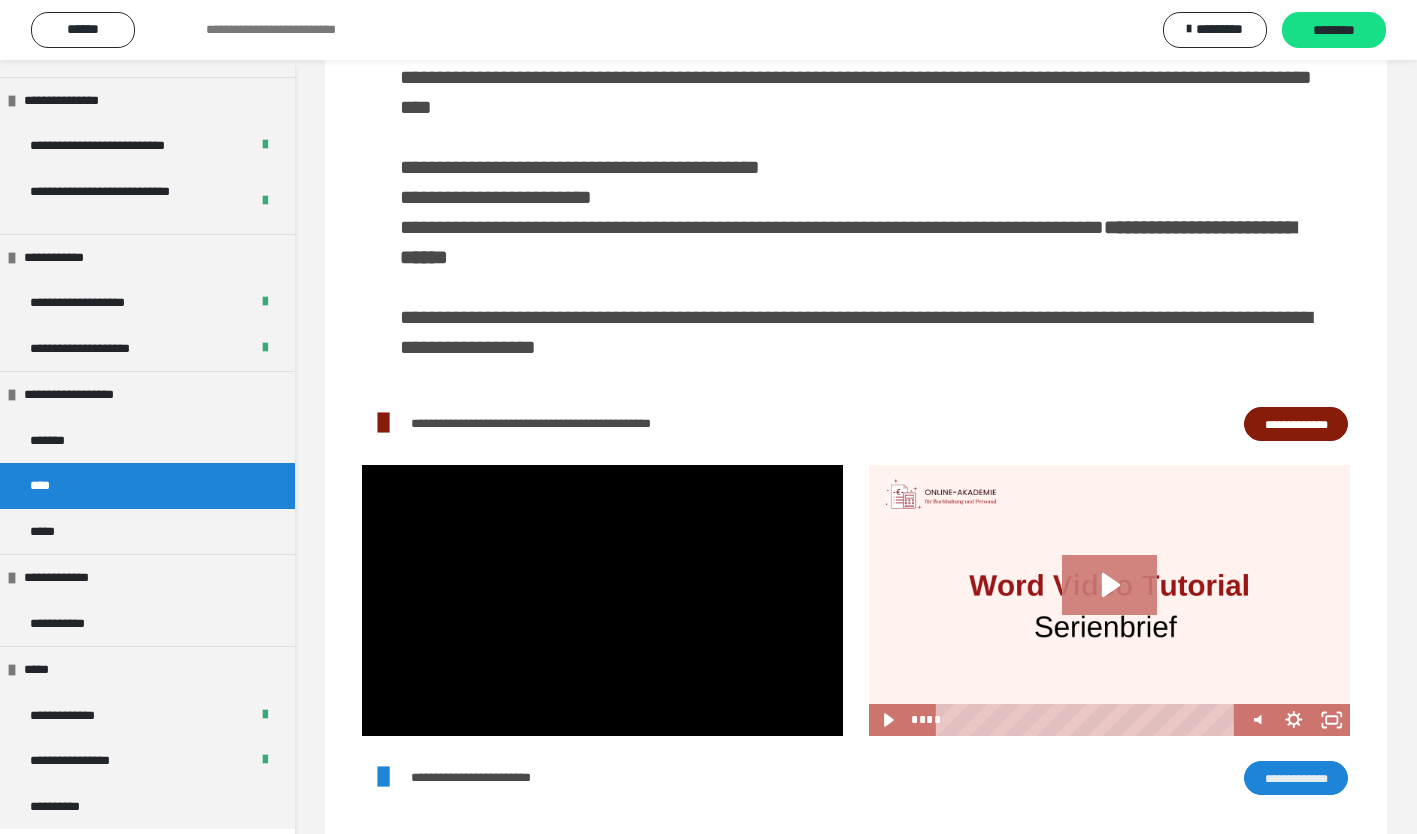 click 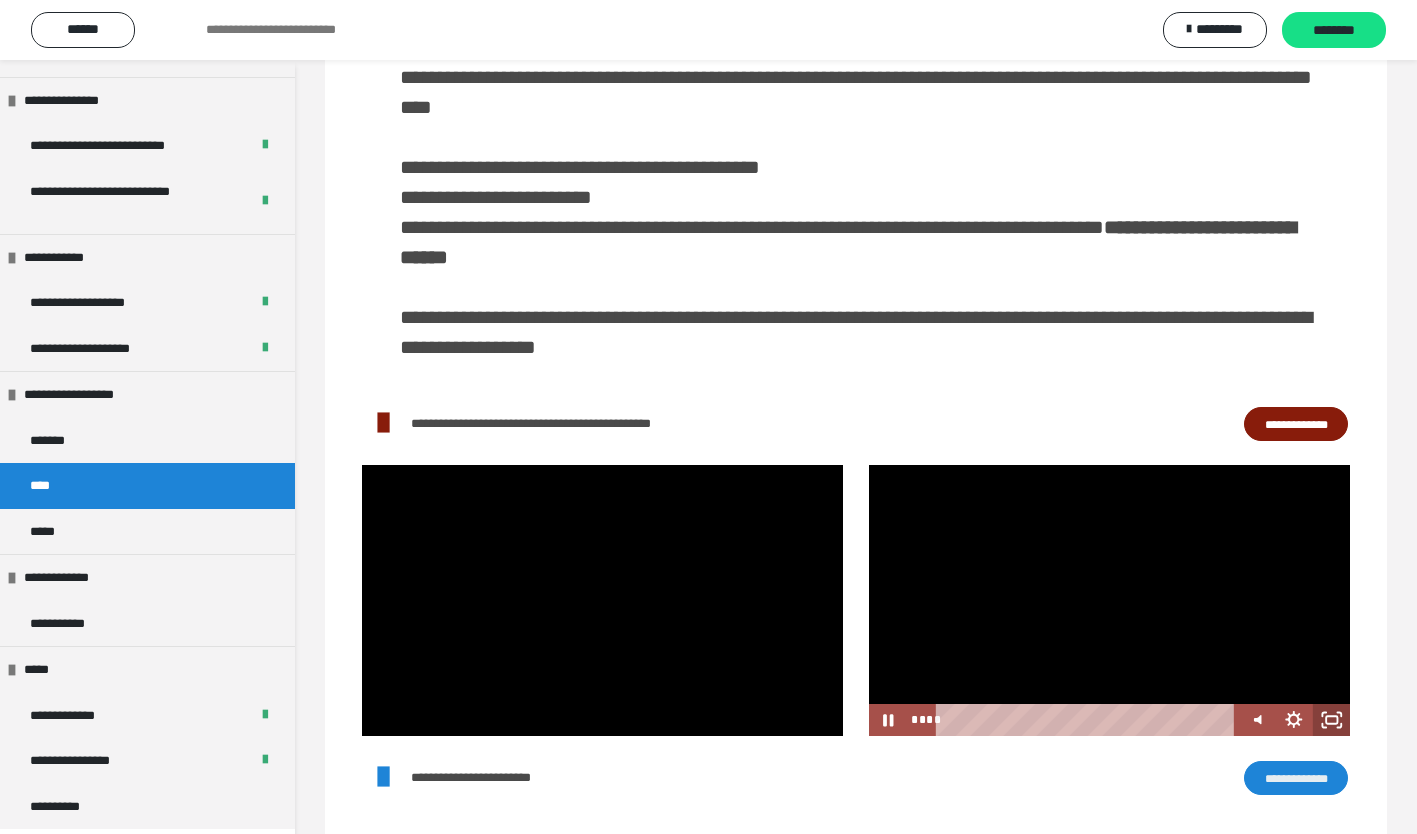 click 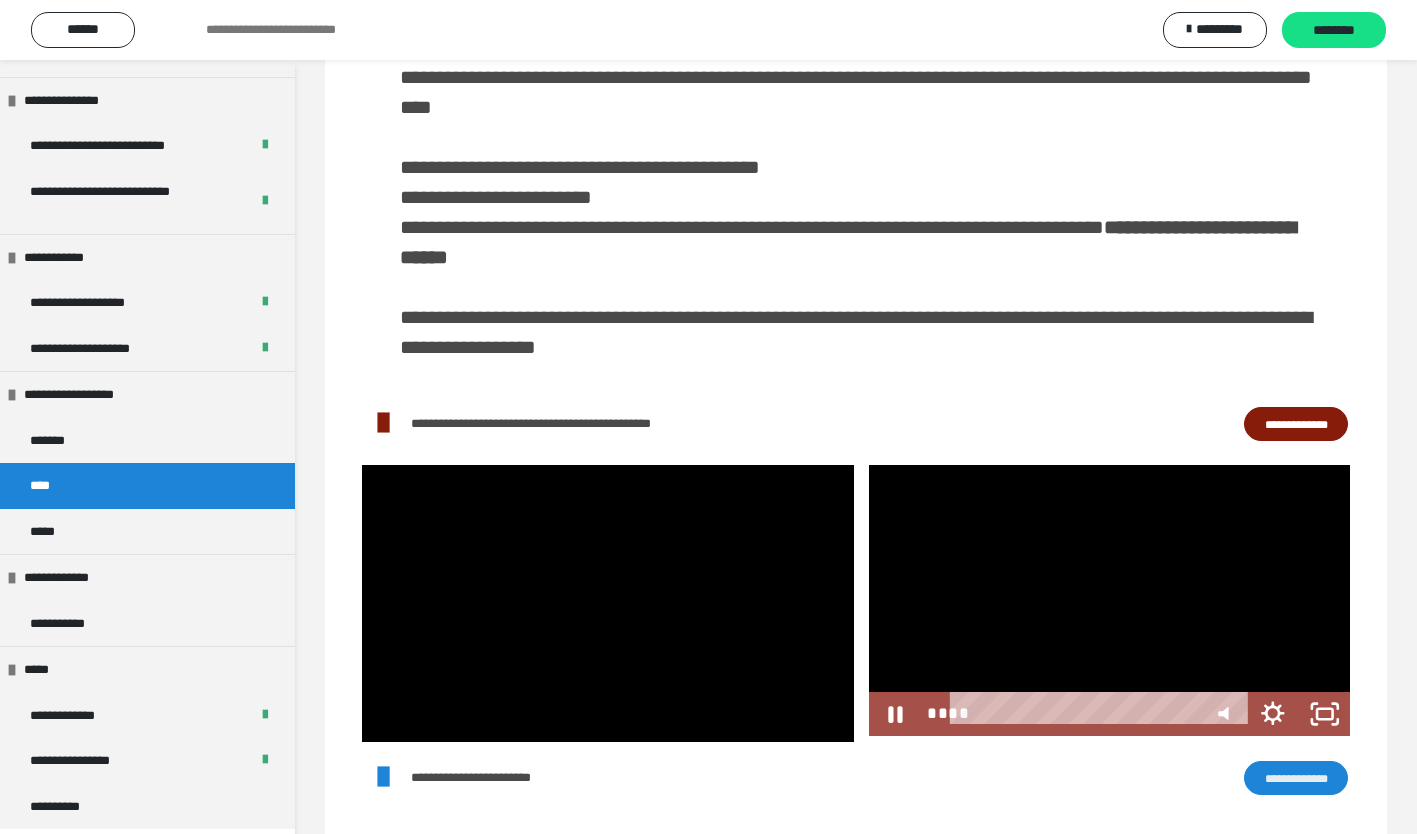 scroll, scrollTop: 1077, scrollLeft: 0, axis: vertical 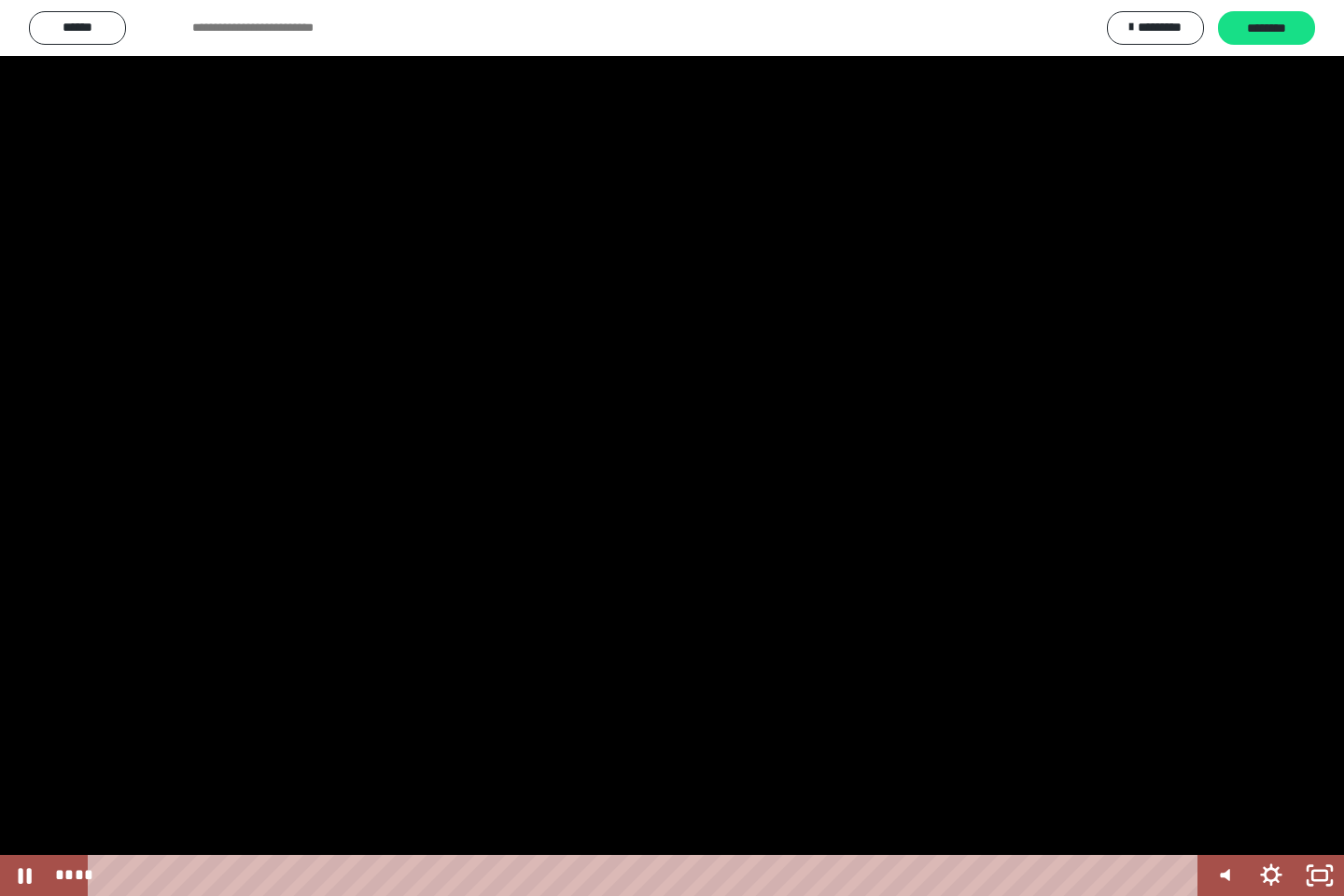 click at bounding box center [672, 448] 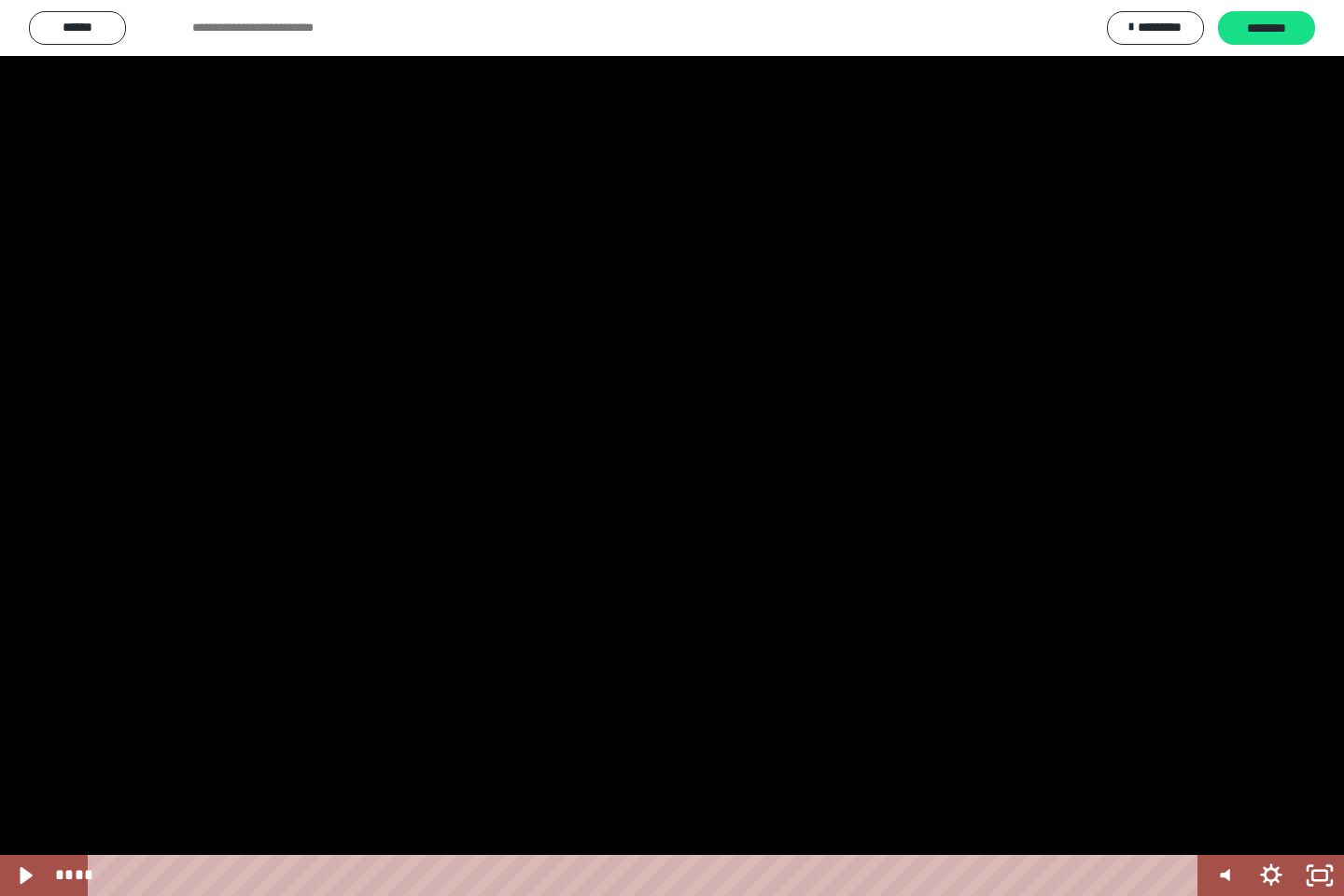 click at bounding box center [672, 448] 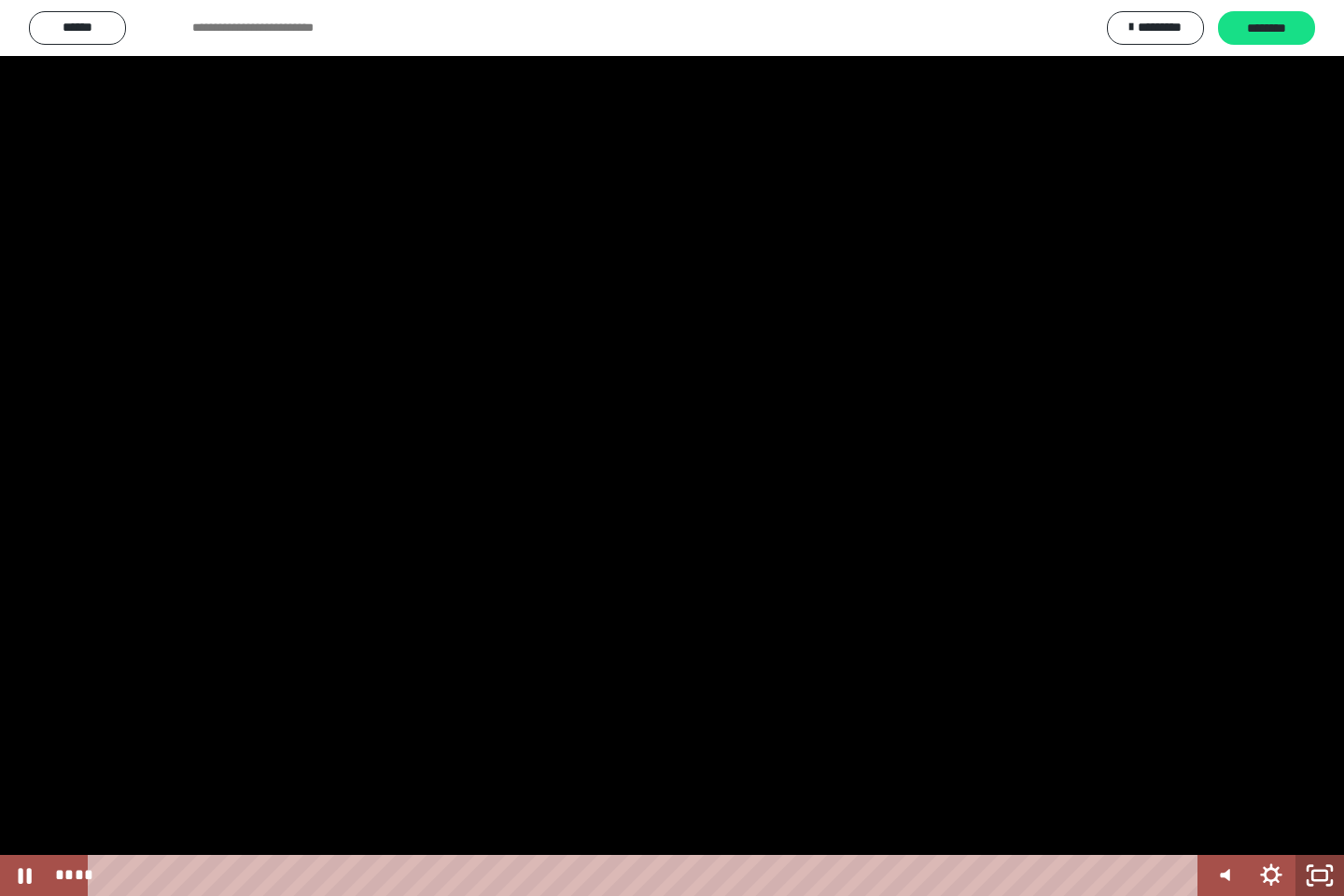 click 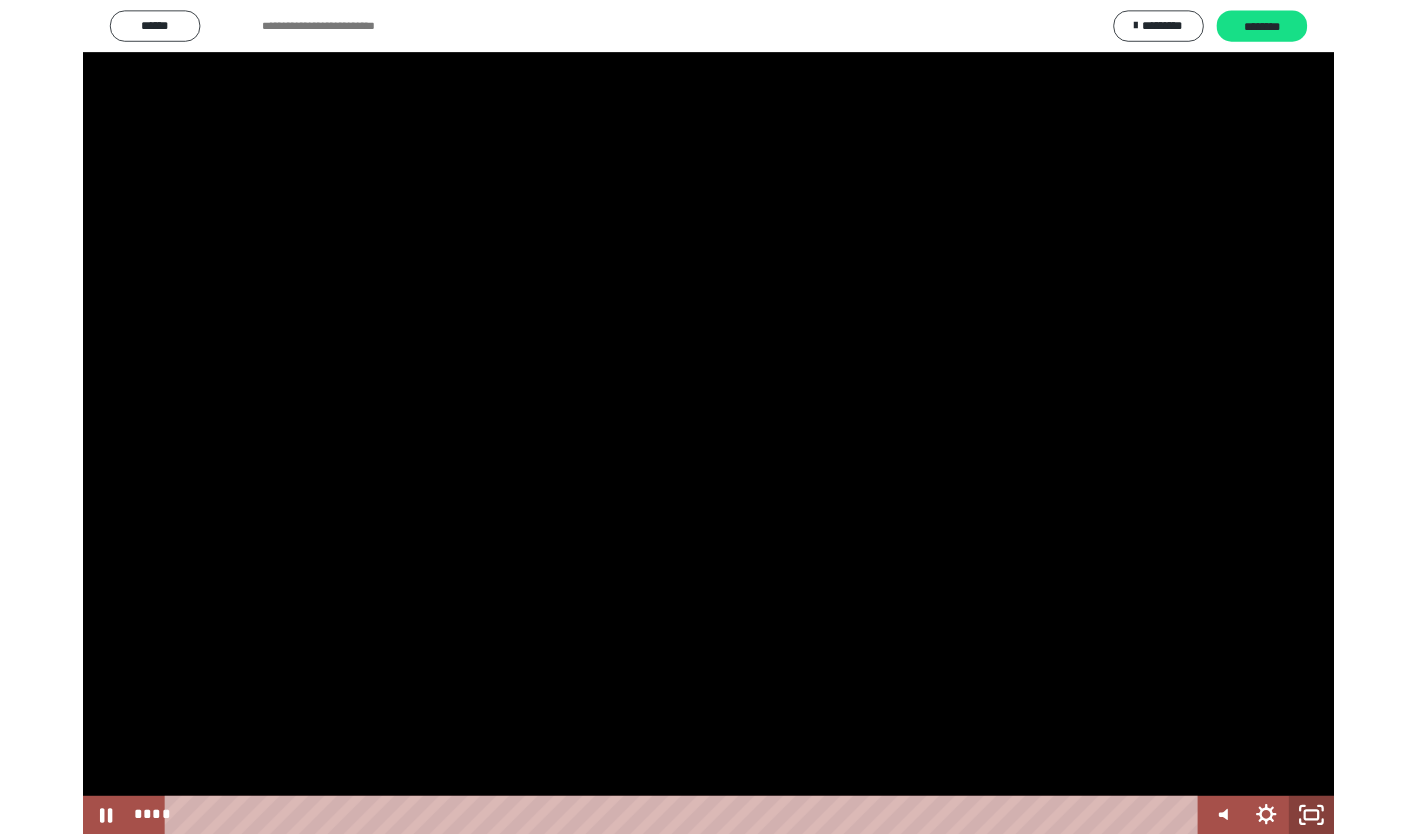 scroll, scrollTop: 1203, scrollLeft: 0, axis: vertical 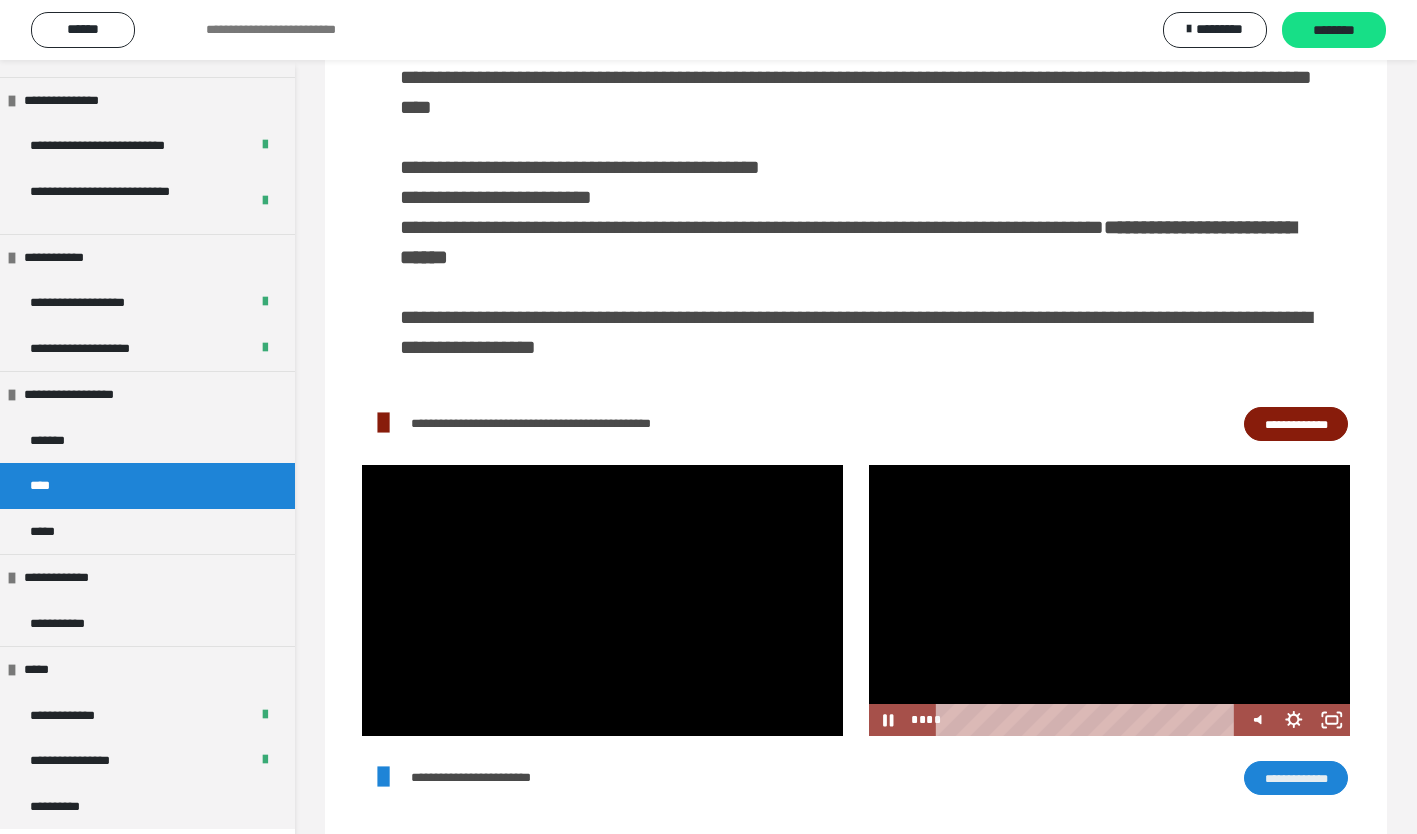 click at bounding box center (1110, 600) 